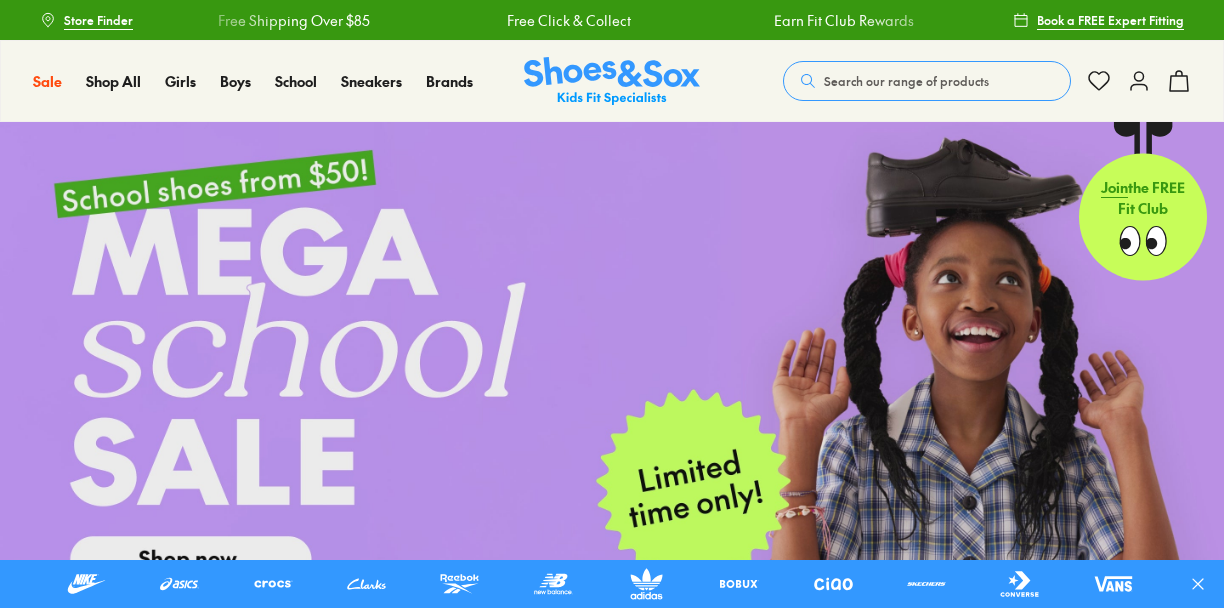 scroll, scrollTop: 0, scrollLeft: 0, axis: both 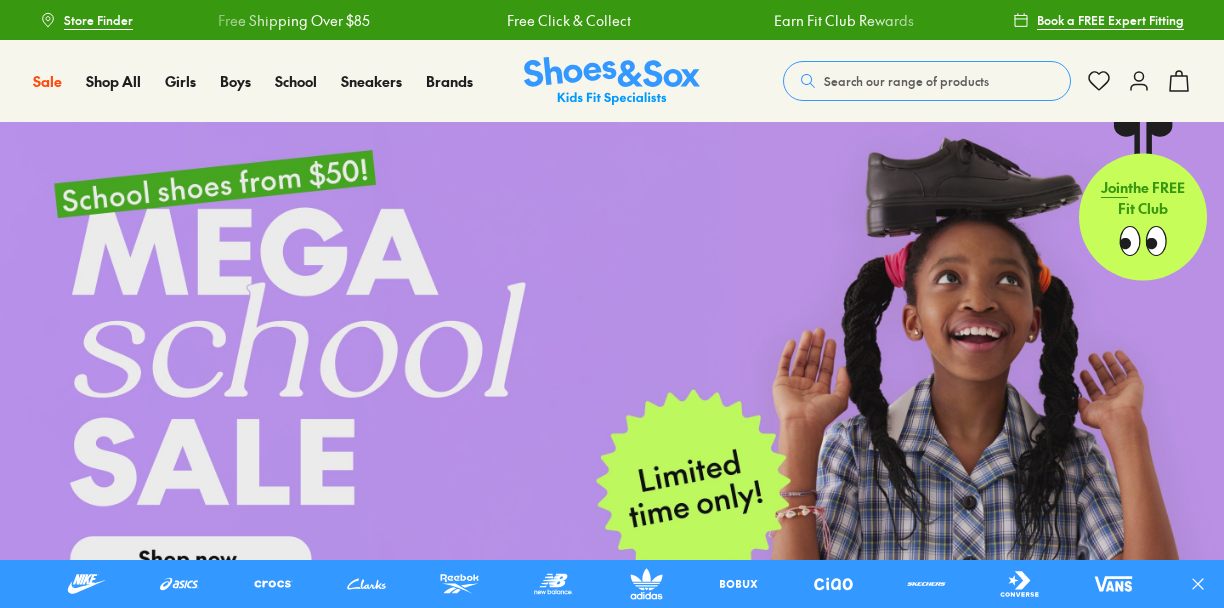click on "Search our range of products" at bounding box center [906, 81] 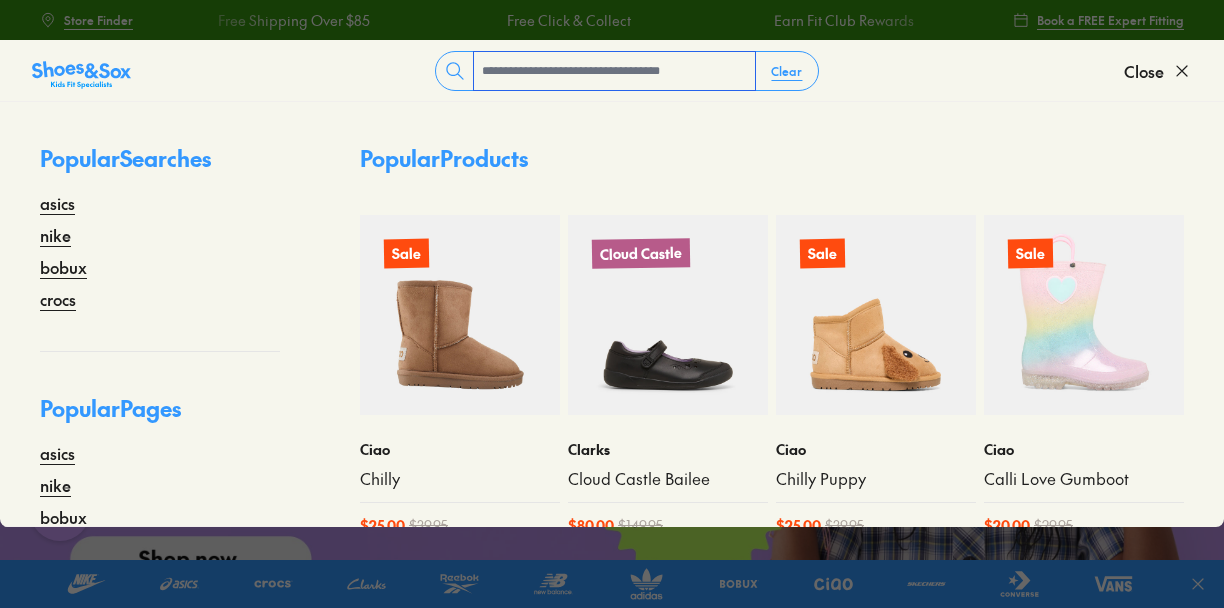 scroll, scrollTop: 0, scrollLeft: 0, axis: both 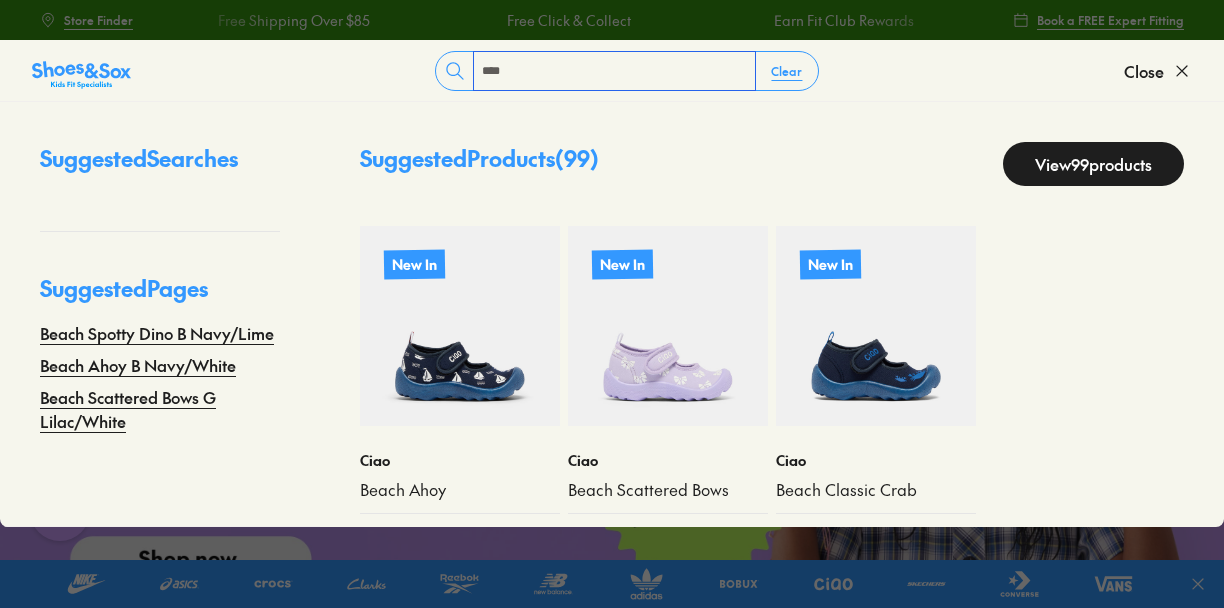 type on "****" 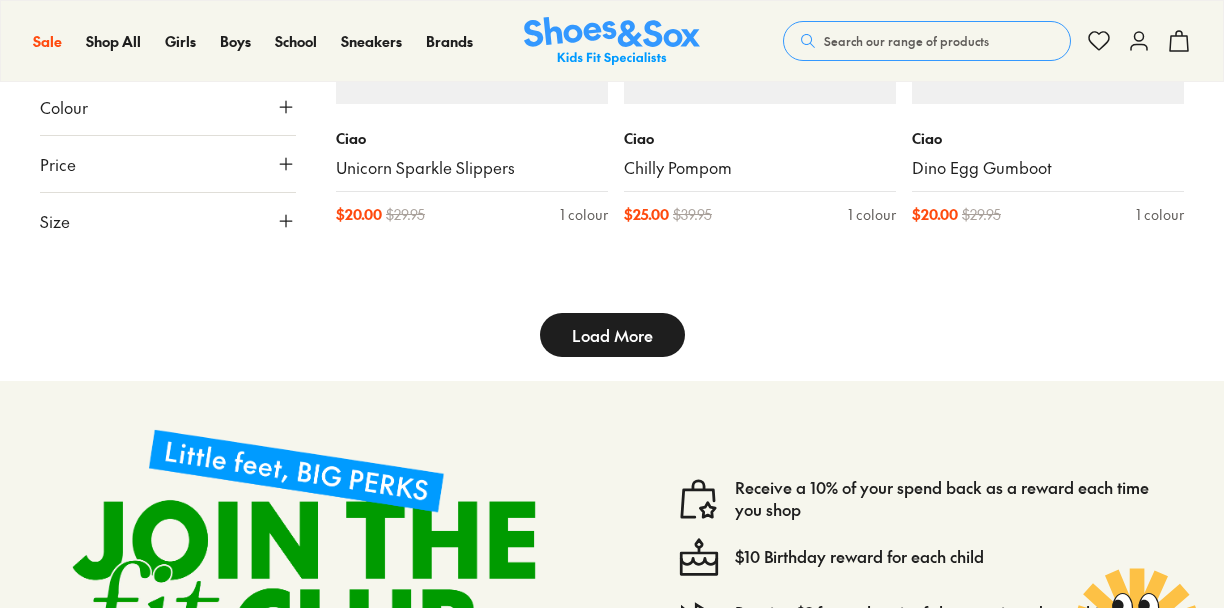 scroll, scrollTop: 5750, scrollLeft: 0, axis: vertical 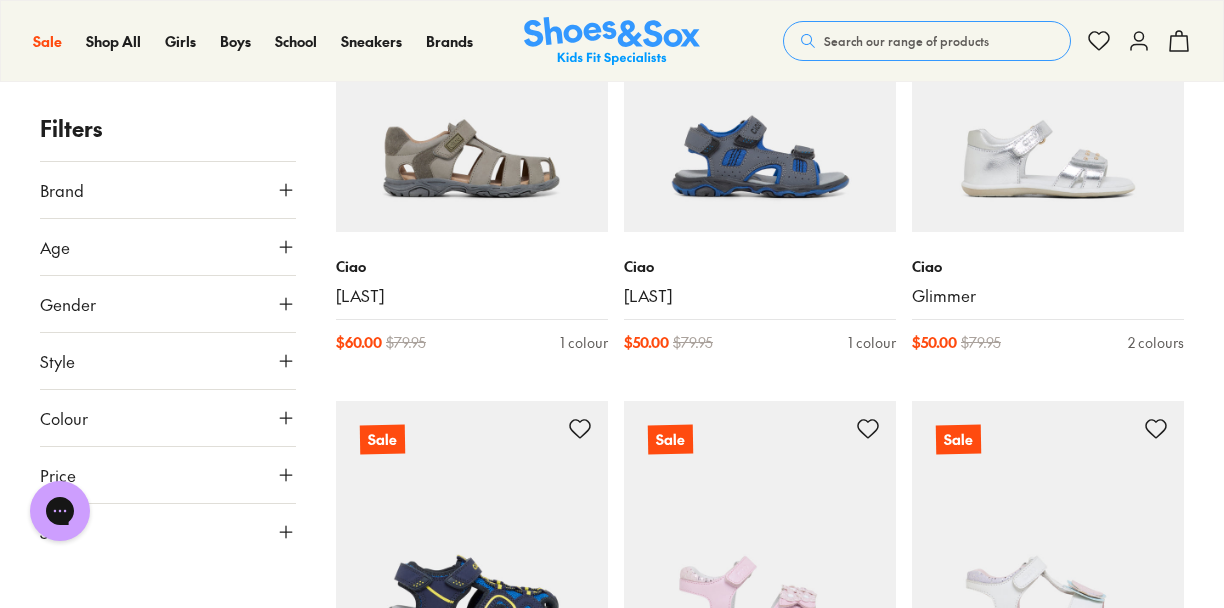 click on "New In Ciao Beach Ahoy $ 44.95 1 colour New In Ciao Beach Scattered Bows $ 44.95 1 colour New In Ciao Beach Classic Crab $ 44.95 1 colour New In Ciao Beach Sparkle Butterfly $ 44.95 1 colour New In Ciao Beach Spotty Bow $ 44.95 1 colour Exclusive Ciao Myles Senior $ 59.95 2 colours Exclusive Ciao Myles Youth $ 59.95 2 colours Exclusive Ciao Myles Senior $ 59.95 2 colours Exclusive Ciao Myles Youth $ 59.95 2 colours Exclusive Ciao Matteo $ 69.95 2 colours Exclusive Ciao Matteo $ 69.95 2 colours Exclusive Ciao Breeze $ 79.95 2 colours Exclusive Ciao Hudson $ 89.95 2 colours Exclusive Ciao Breeze $ 79.95 2 colours Exclusive Ciao Hudson $ 89.95 2 colours Exclusive Ciao Breeze $ 79.95 2 colours Exclusive Ciao Breeze $ 79.95 2 colours Exclusive Ciao Marco $ 69.95 1 colour Fan Fave Ciao Miley $ 49.95 2 colours Fan Fave Ciao Miley $ 49.95 3 colours Ciao Miley $ 49.95 2 colours Ciao Miley $ 49.95 3 colours Sale Ciao Gayle Boot $ 50.00 $ 99.95 1 colour Sale Ciao Gertie Boot $ 60.00 $ 89.95 2 colours Sale Ciao $ 60.00 $" at bounding box center (760, -4241) 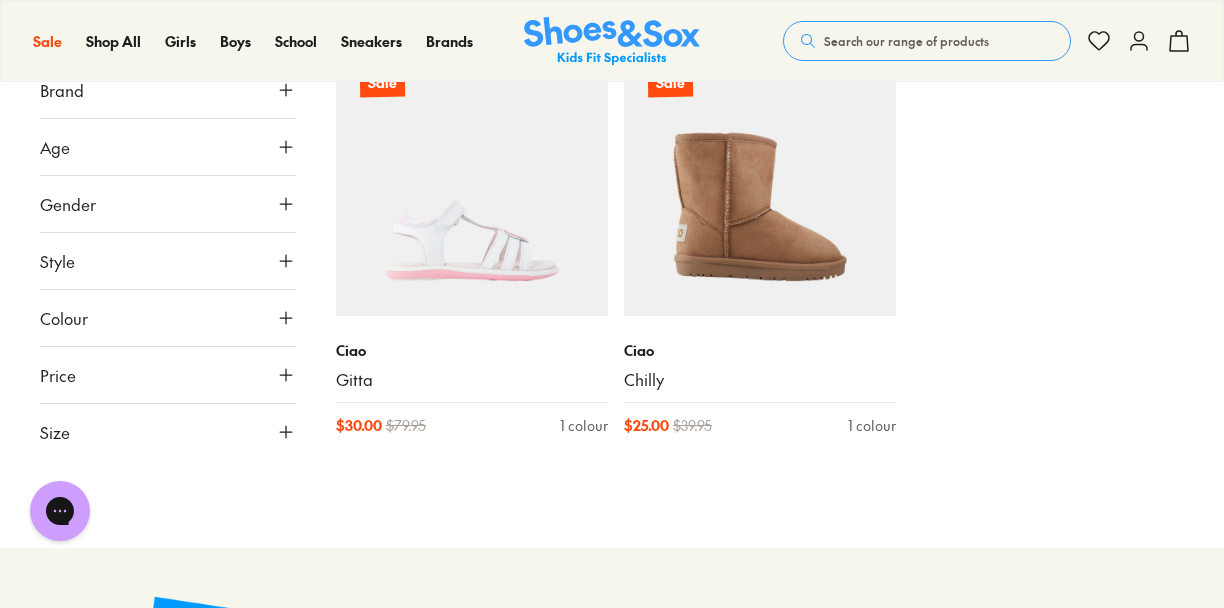 scroll, scrollTop: 14300, scrollLeft: 0, axis: vertical 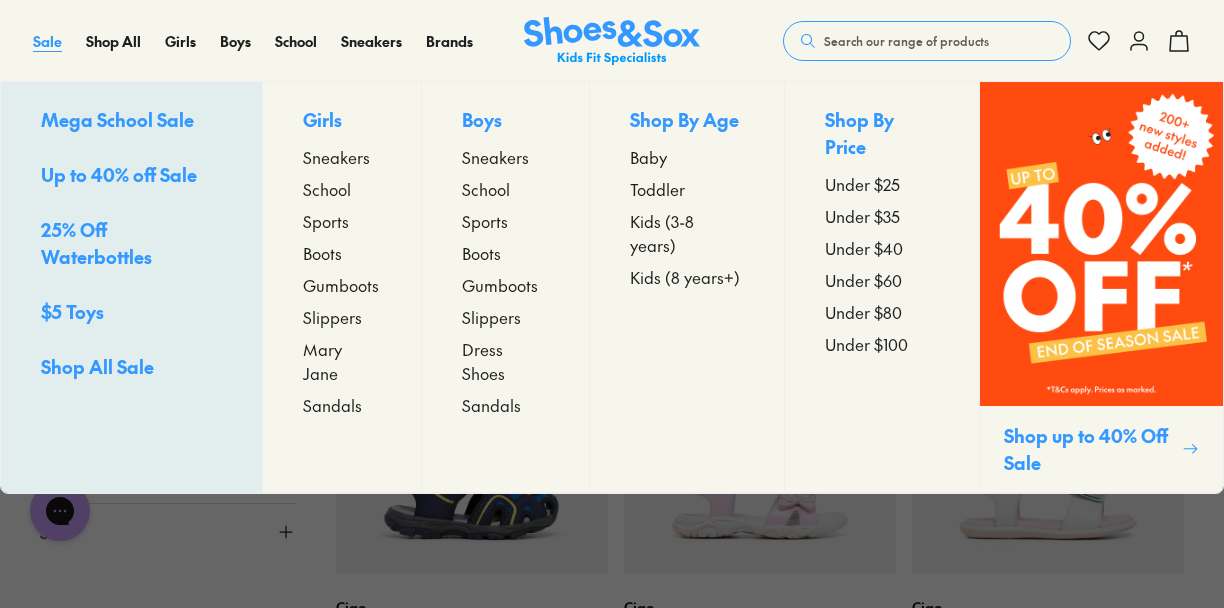 click on "Sale" at bounding box center (47, 41) 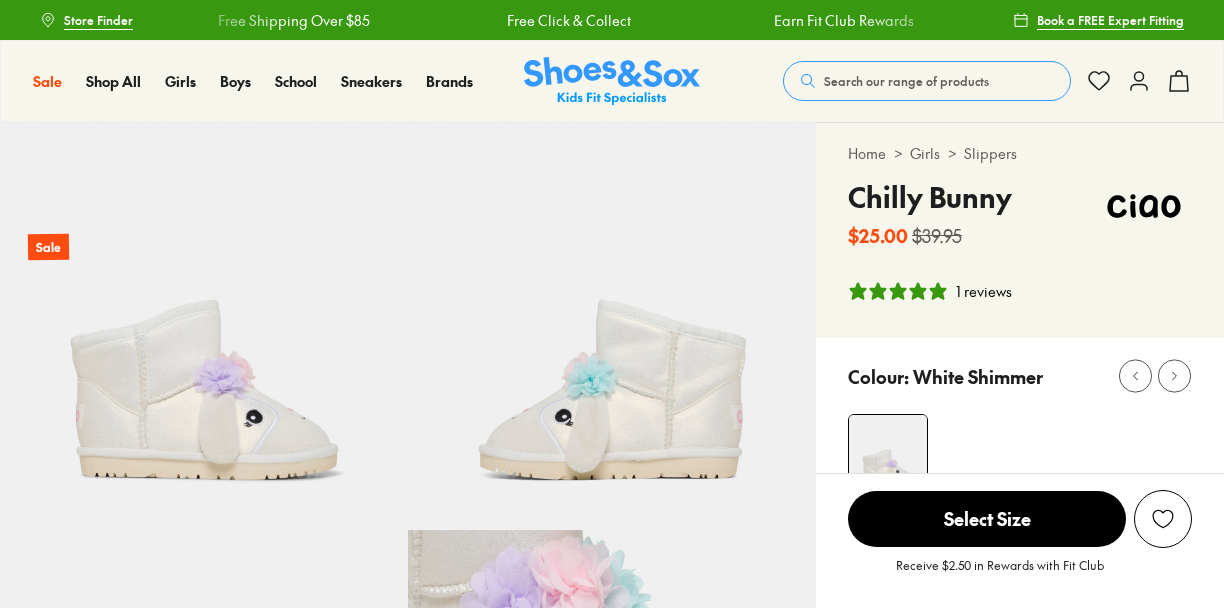 select on "*" 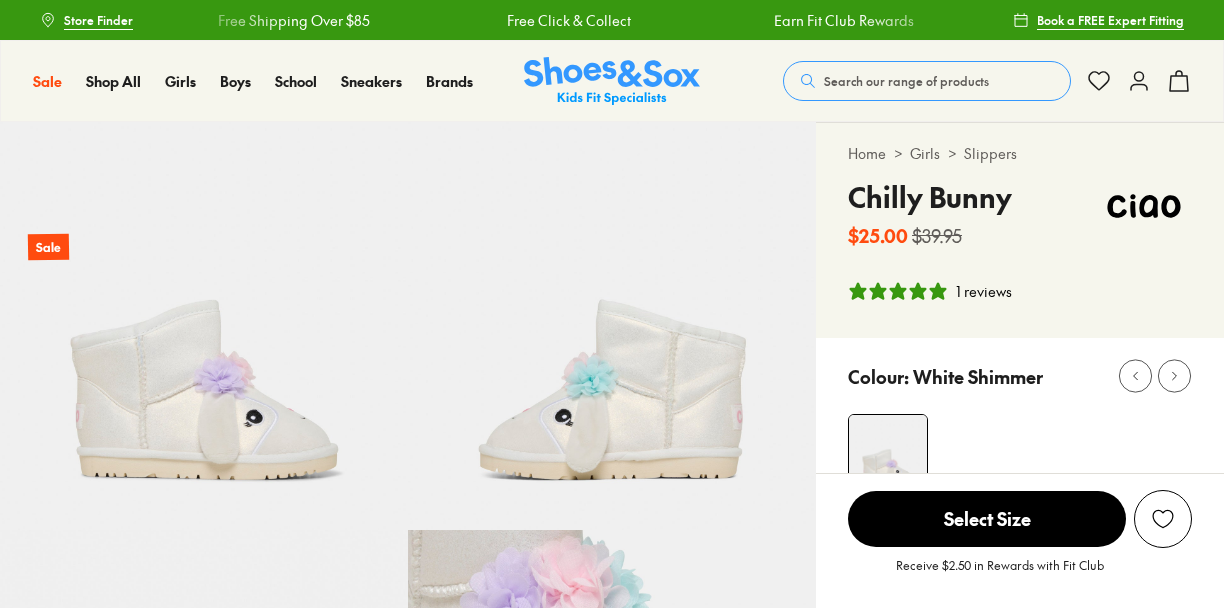 scroll, scrollTop: 0, scrollLeft: 0, axis: both 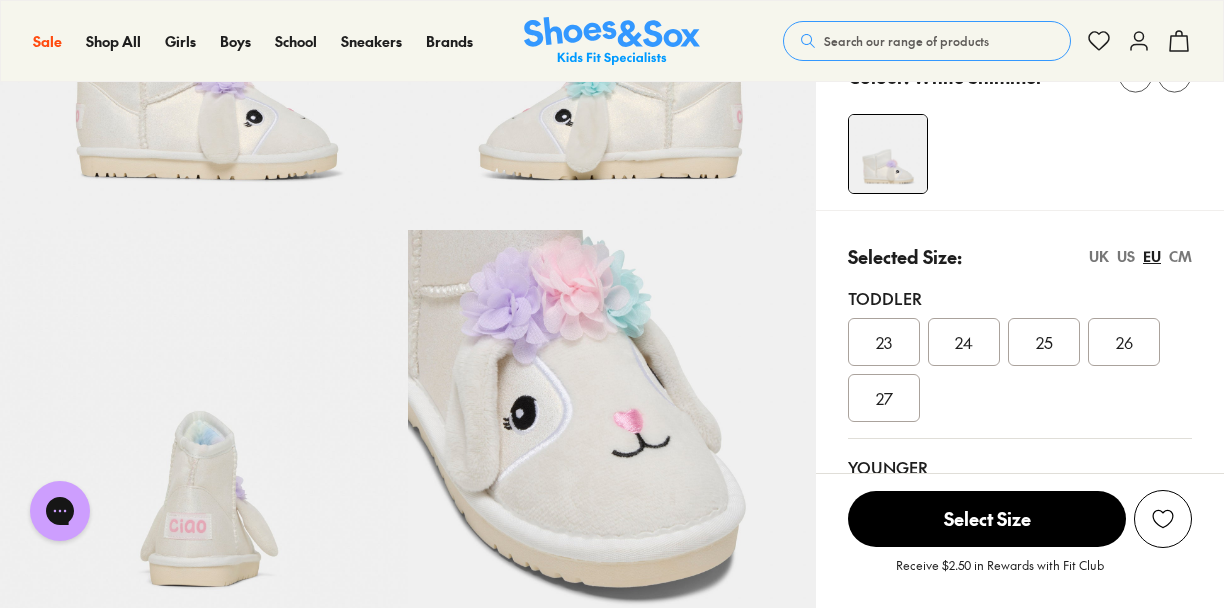 click on "CM" at bounding box center (1180, 256) 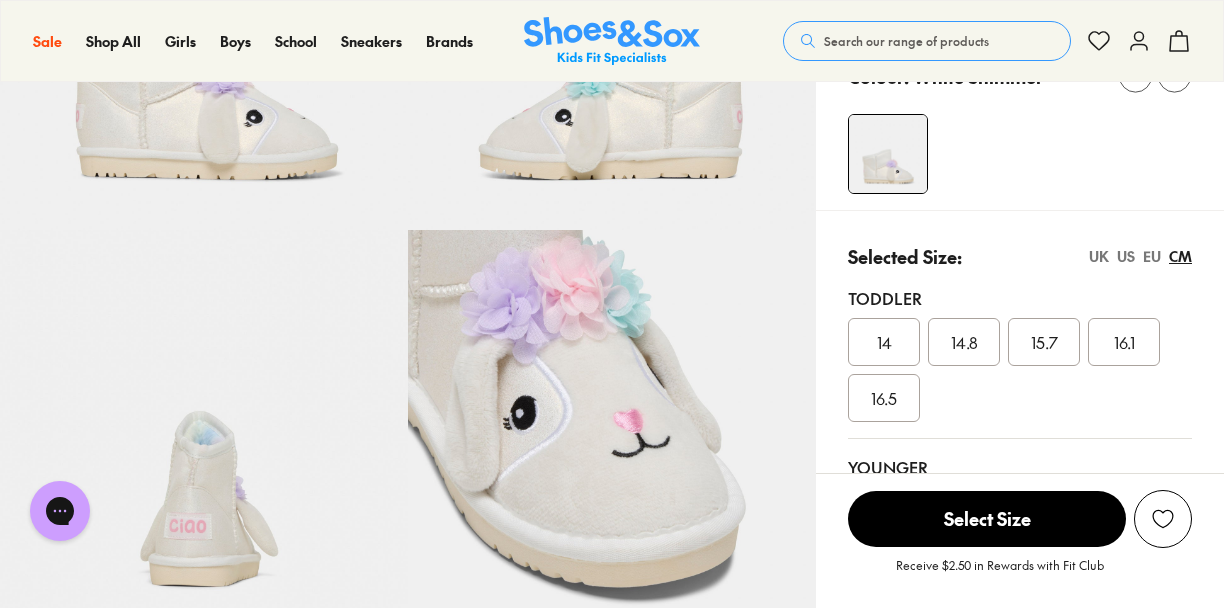 click on "EU" at bounding box center [1152, 256] 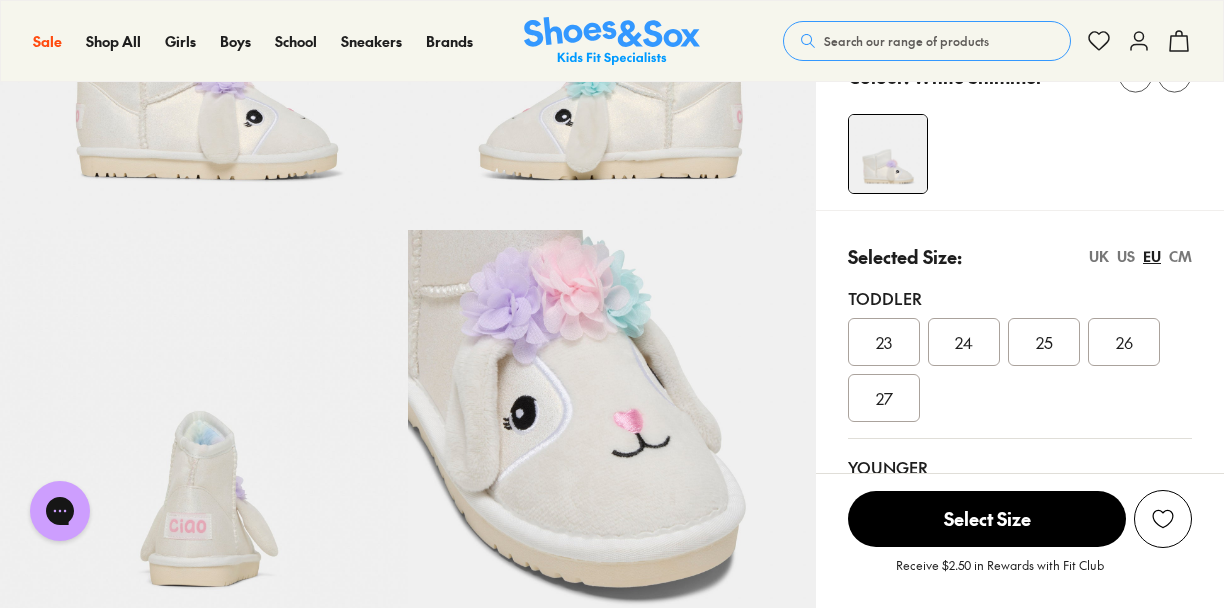 click on "26" at bounding box center (1124, 342) 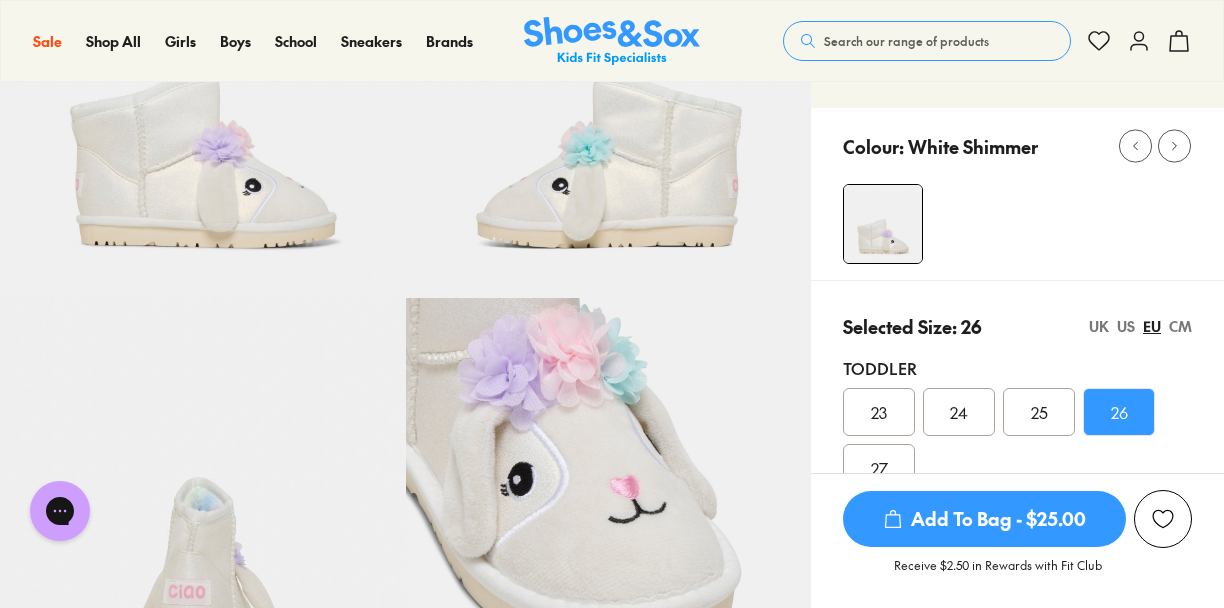 scroll, scrollTop: 300, scrollLeft: 0, axis: vertical 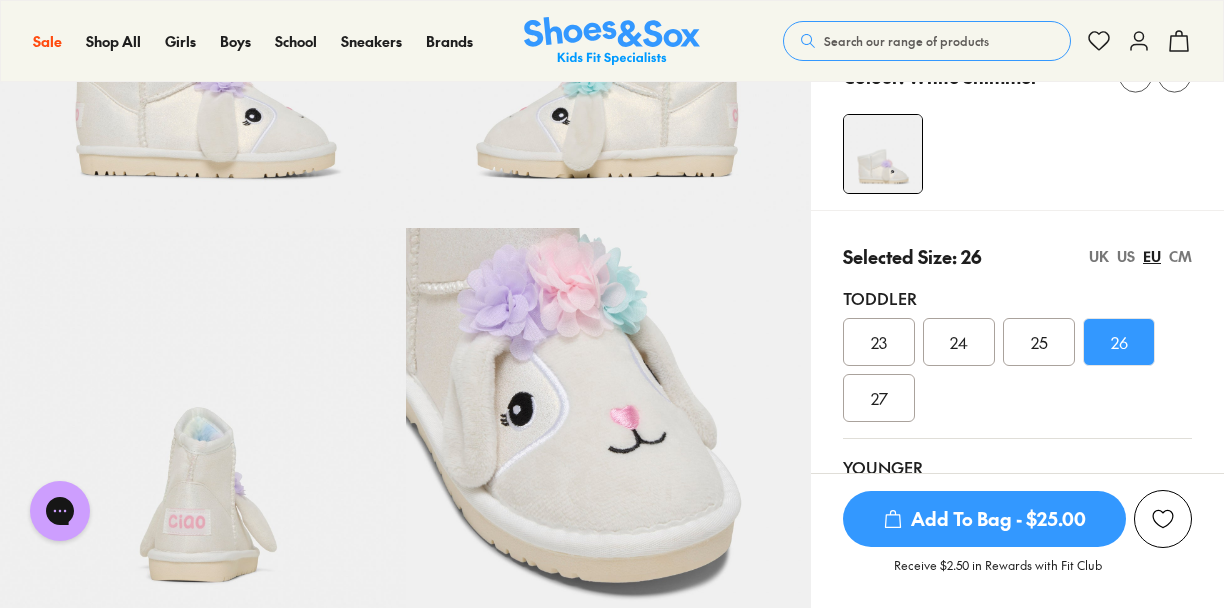 click on "CM" at bounding box center [1180, 256] 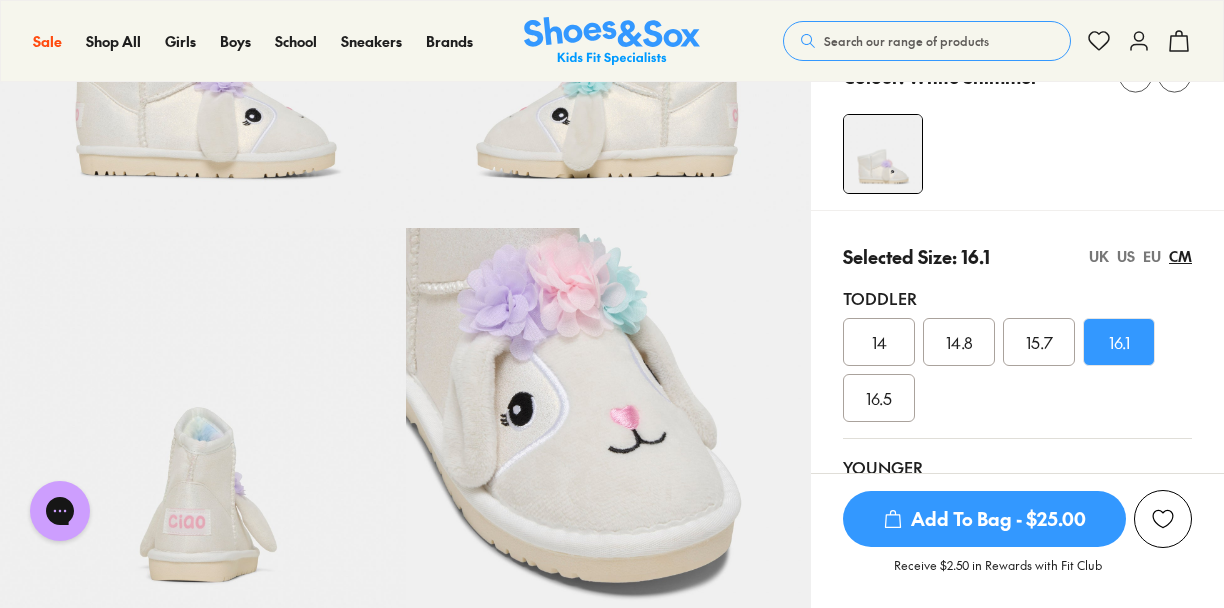 click on "EU" at bounding box center (1152, 256) 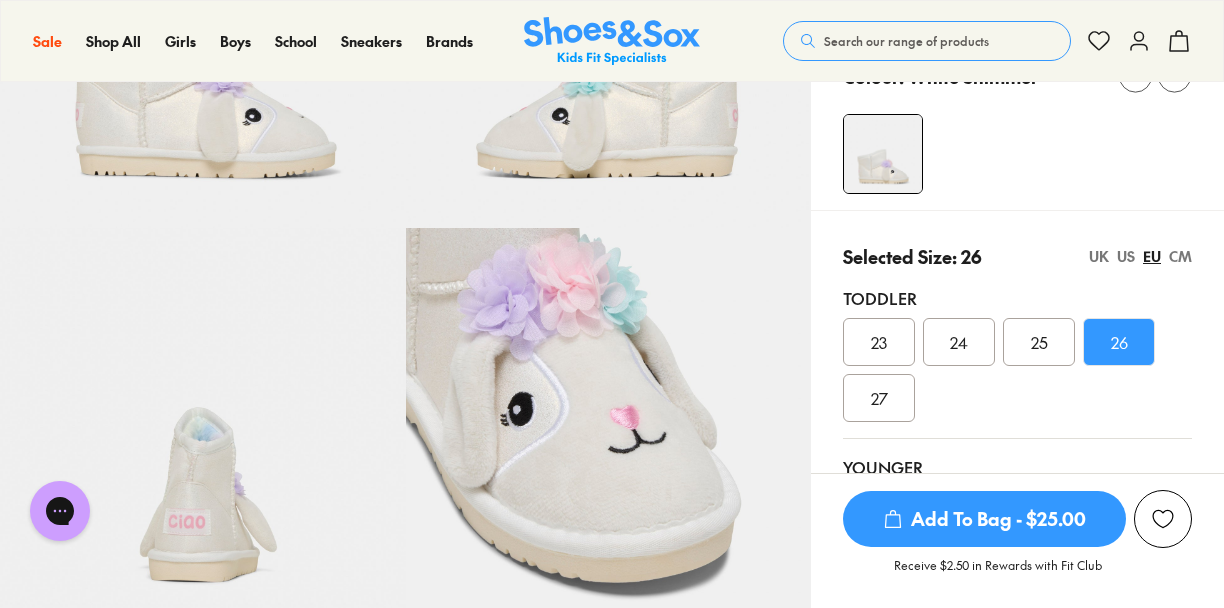 click on "CM" at bounding box center (1180, 256) 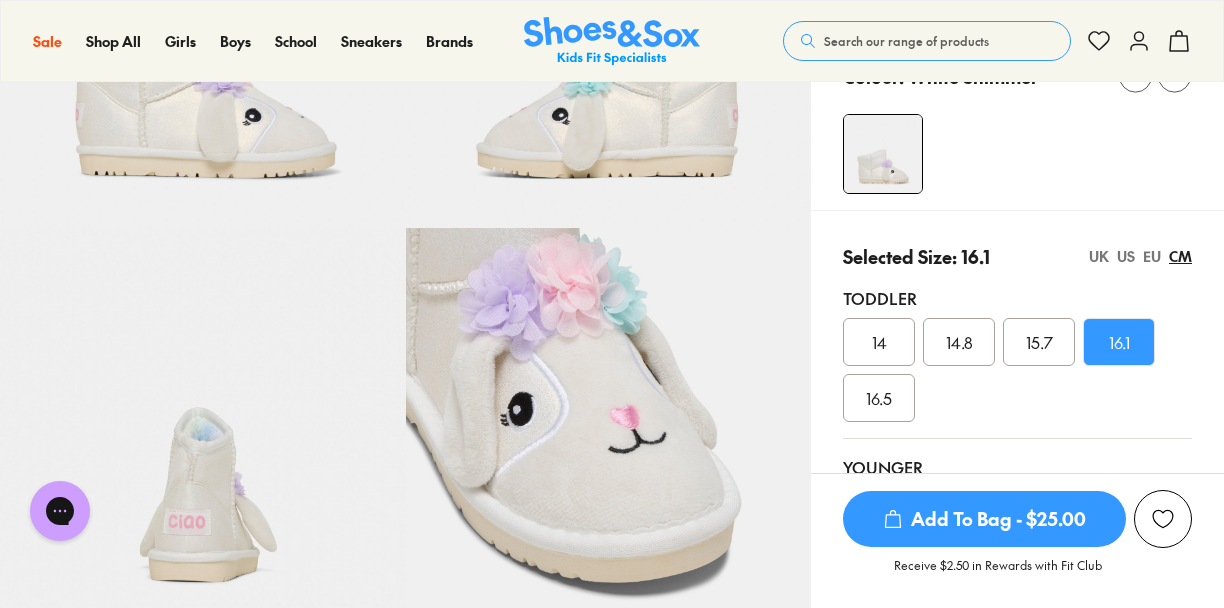 click on "16.5" at bounding box center (879, 398) 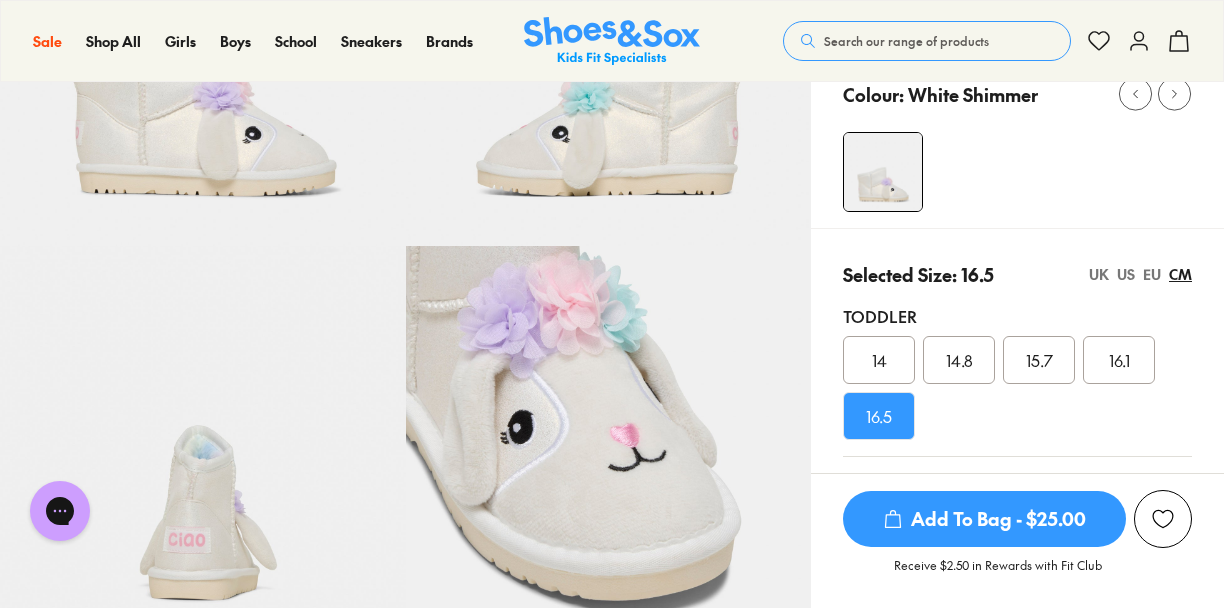 scroll, scrollTop: 300, scrollLeft: 0, axis: vertical 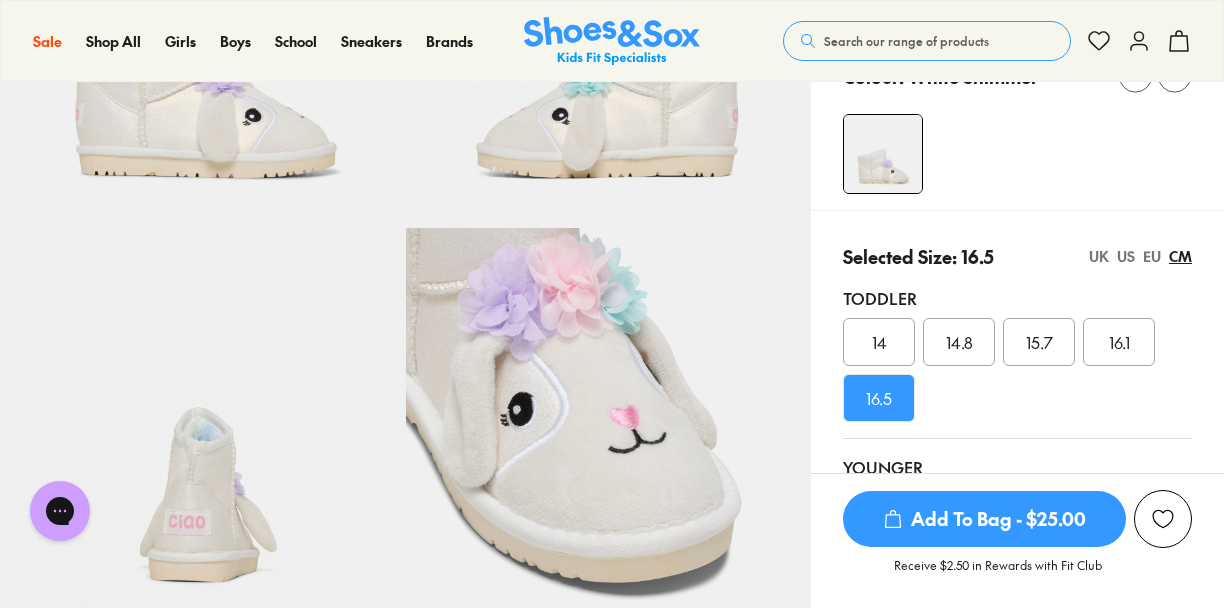 click on "16.1" at bounding box center (1119, 342) 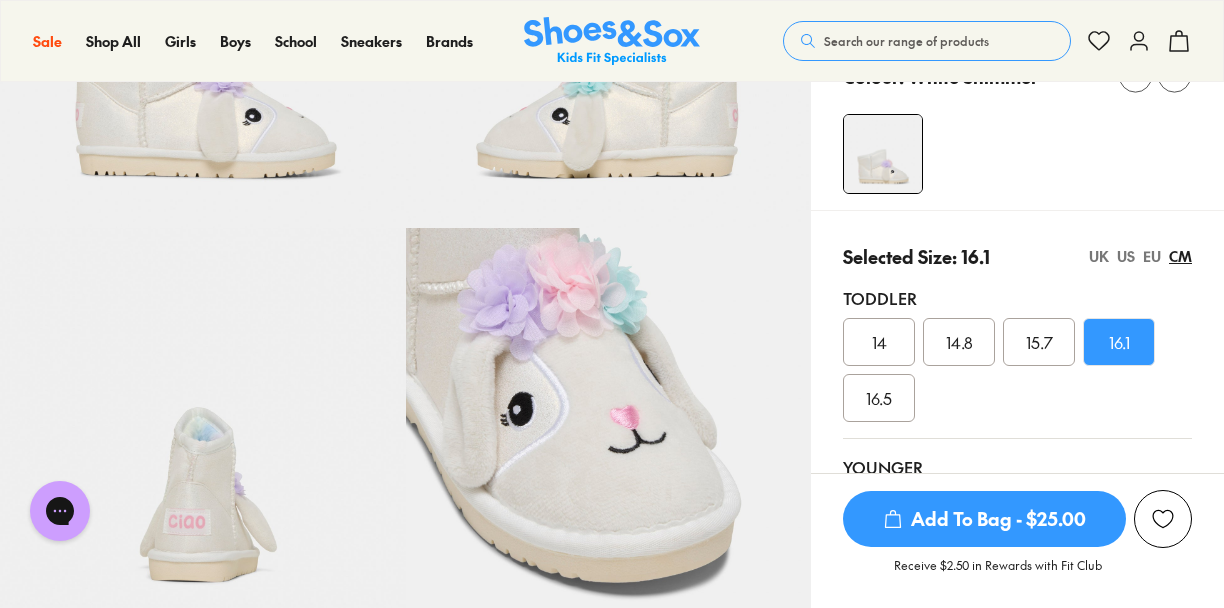 click on "Add To Bag - $25.00" at bounding box center [984, 519] 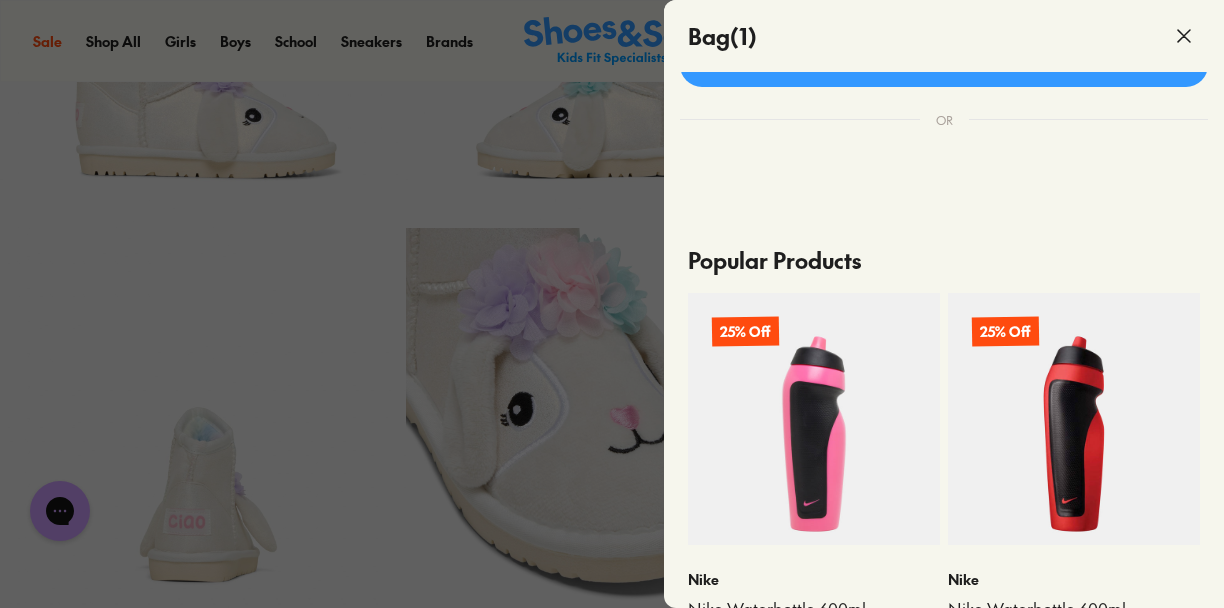 scroll, scrollTop: 0, scrollLeft: 0, axis: both 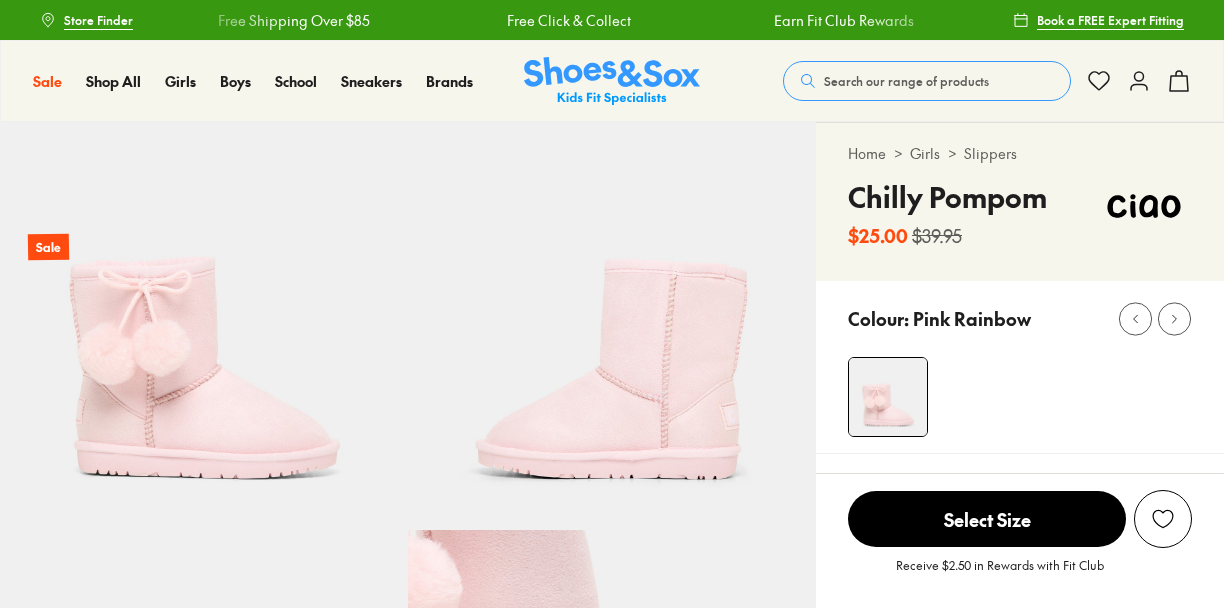 select on "*" 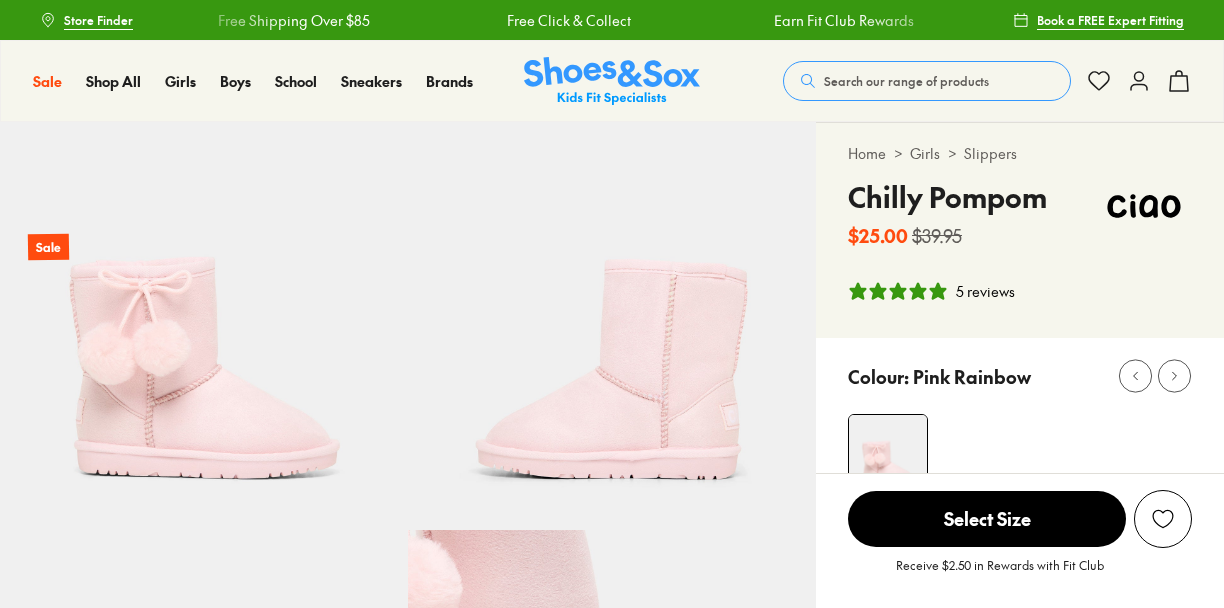 scroll, scrollTop: 0, scrollLeft: 0, axis: both 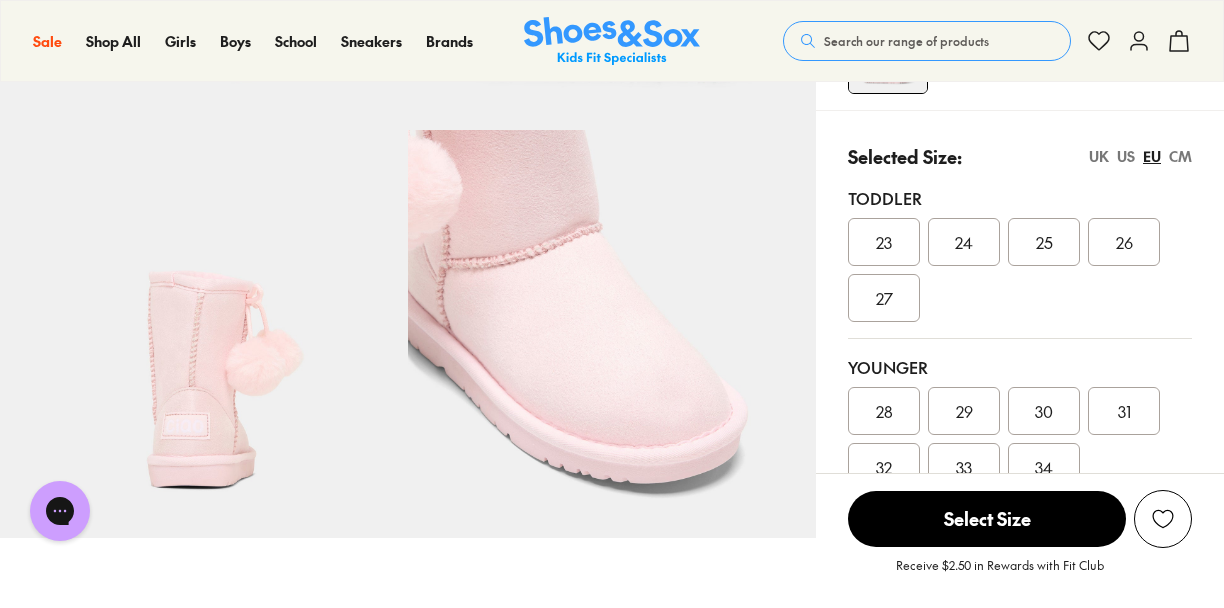 click on "CM" at bounding box center [1180, 156] 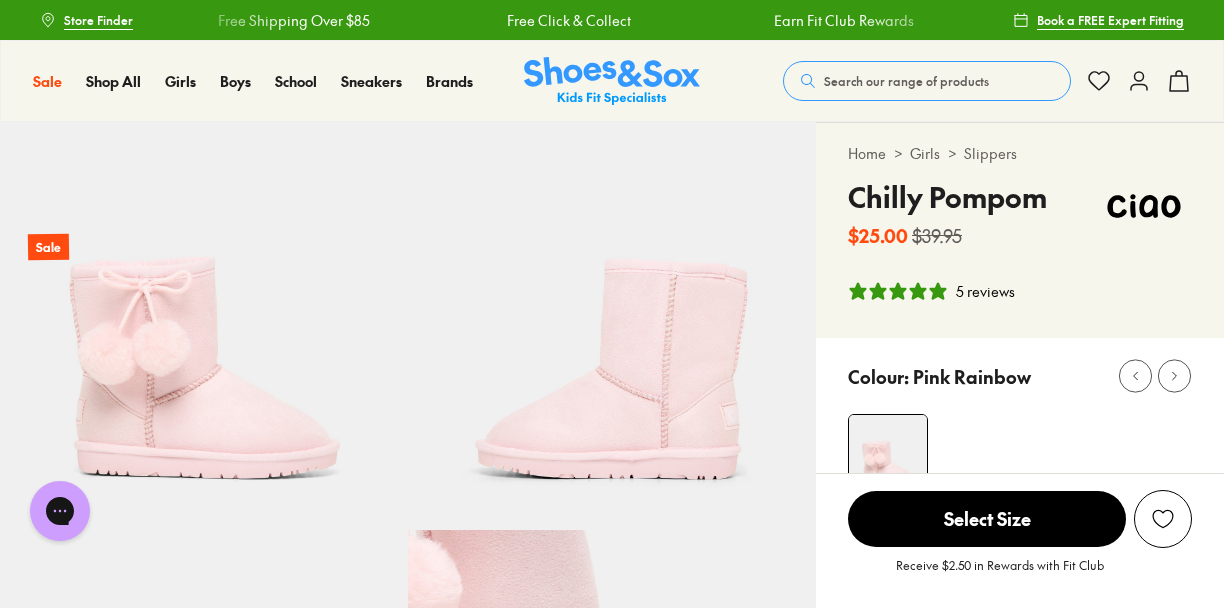 scroll, scrollTop: 0, scrollLeft: 0, axis: both 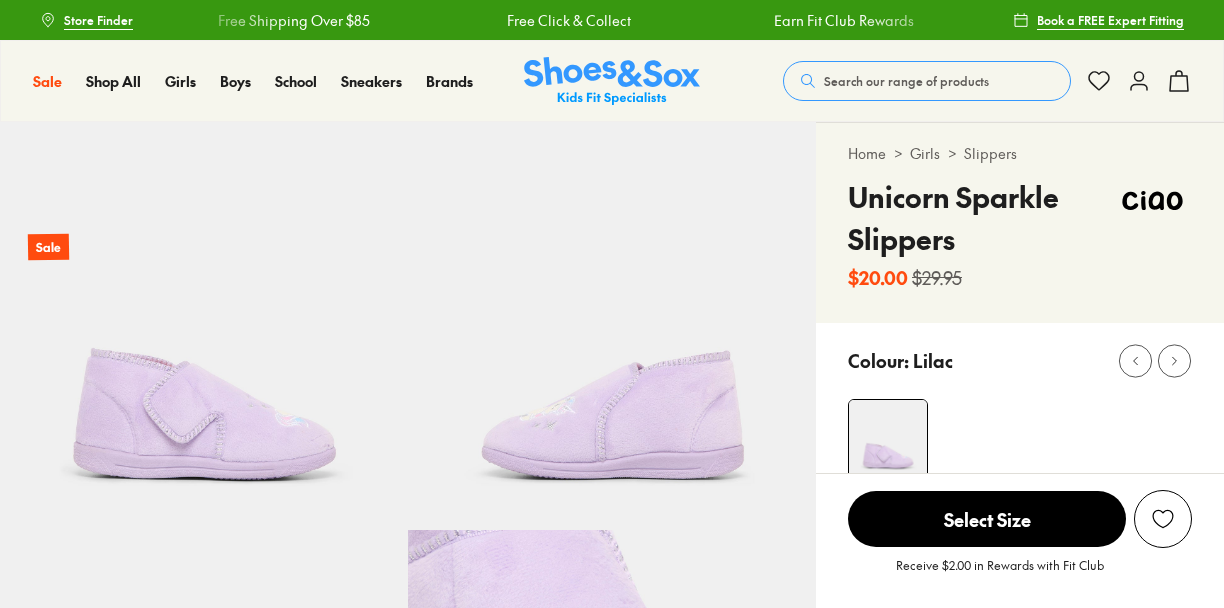 select on "*" 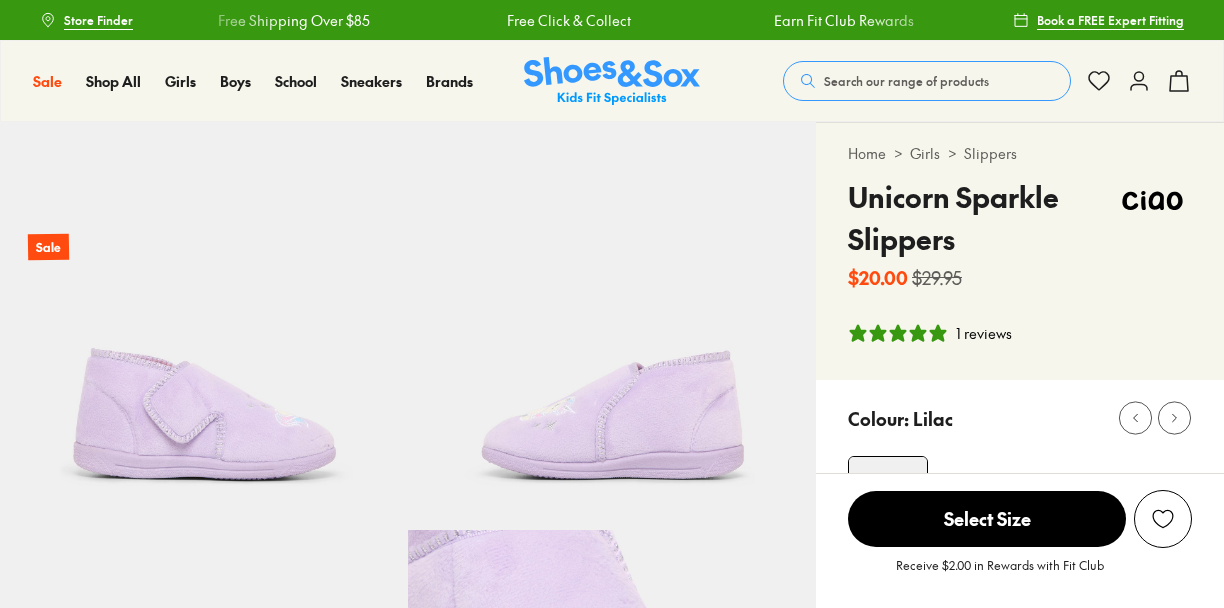scroll, scrollTop: 0, scrollLeft: 0, axis: both 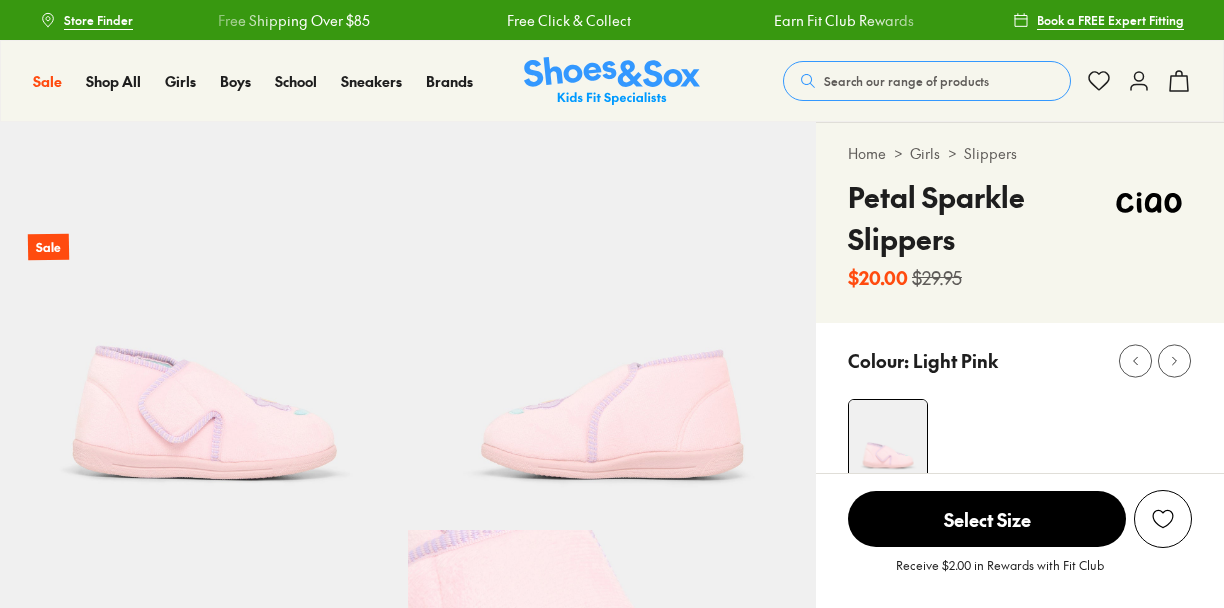 select on "*" 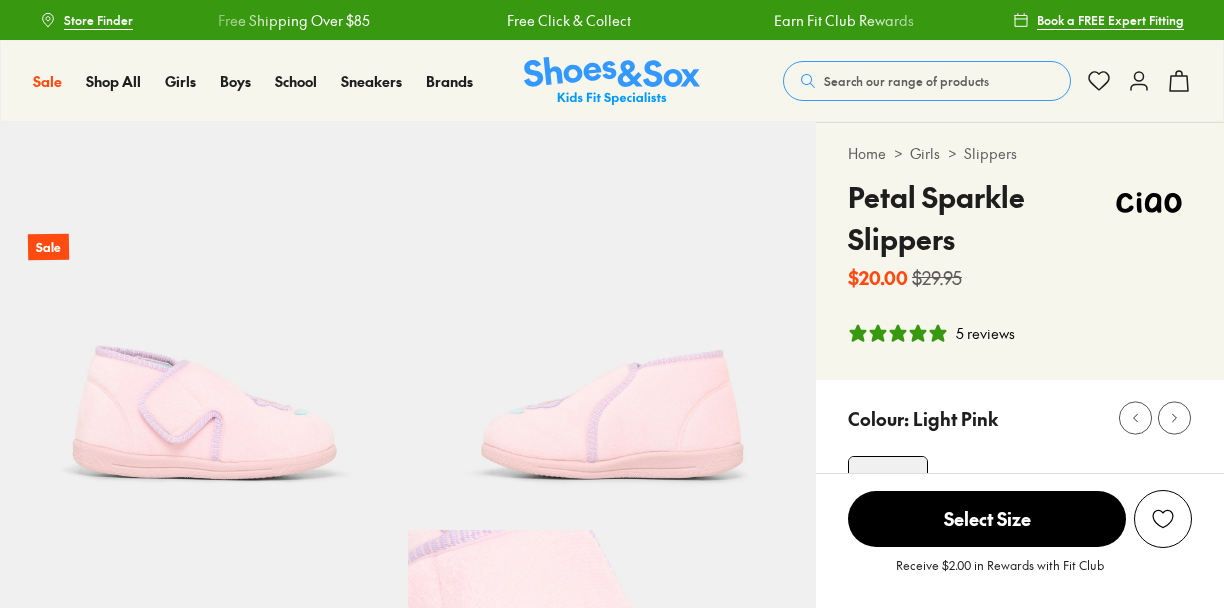 scroll, scrollTop: 0, scrollLeft: 0, axis: both 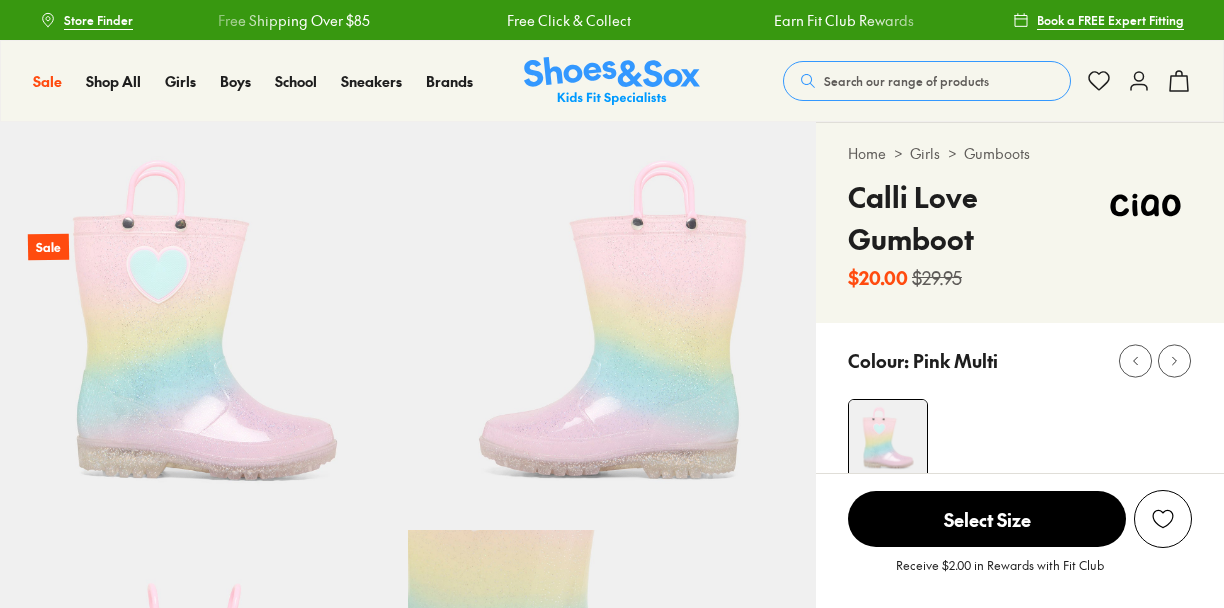 select on "*" 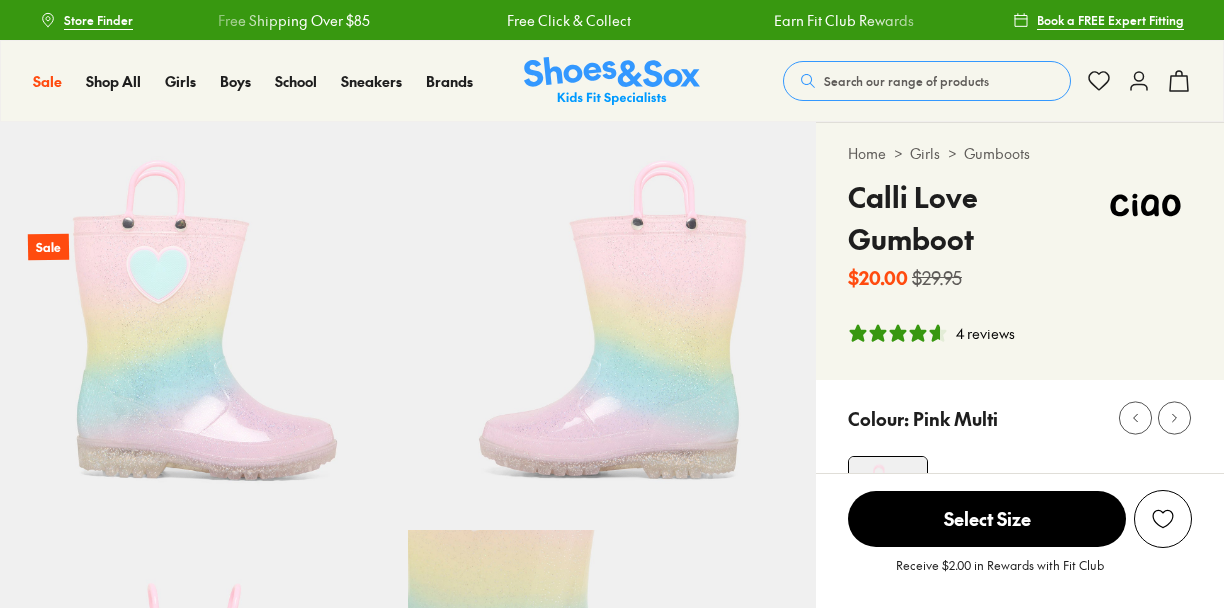 scroll, scrollTop: 0, scrollLeft: 0, axis: both 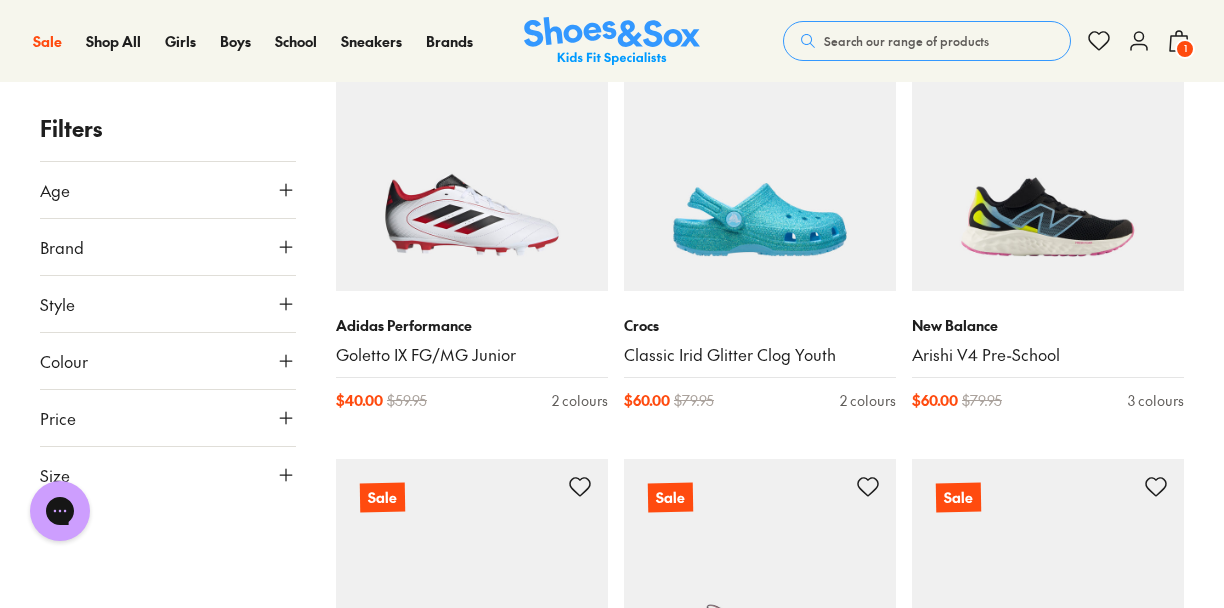 click on "Search our range of products" at bounding box center (927, 41) 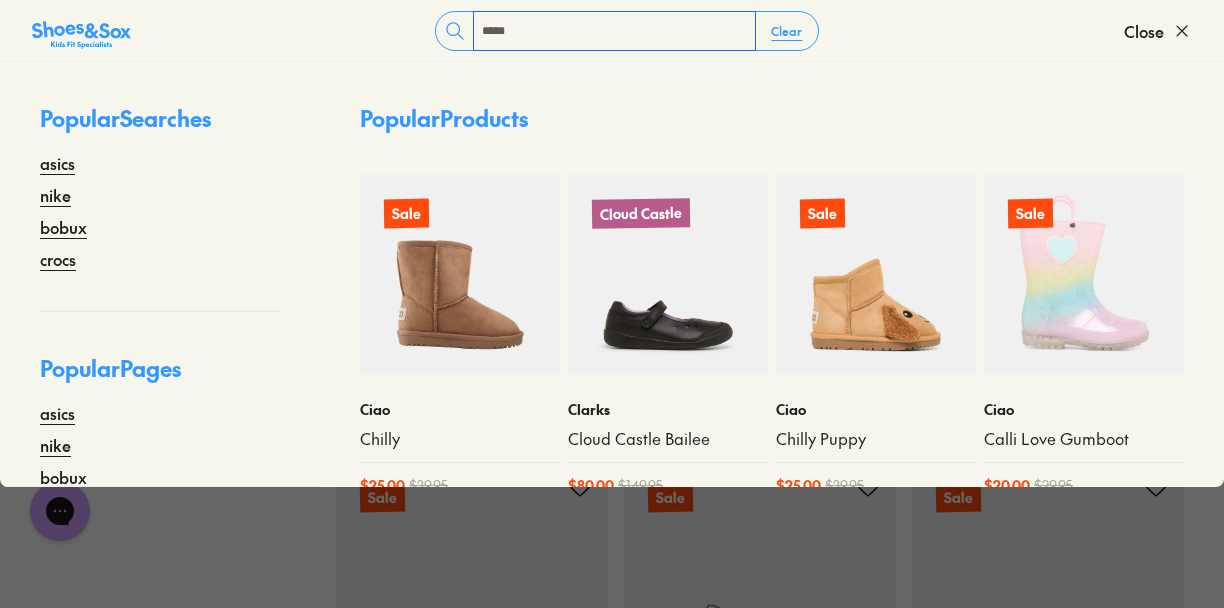 type on "*****" 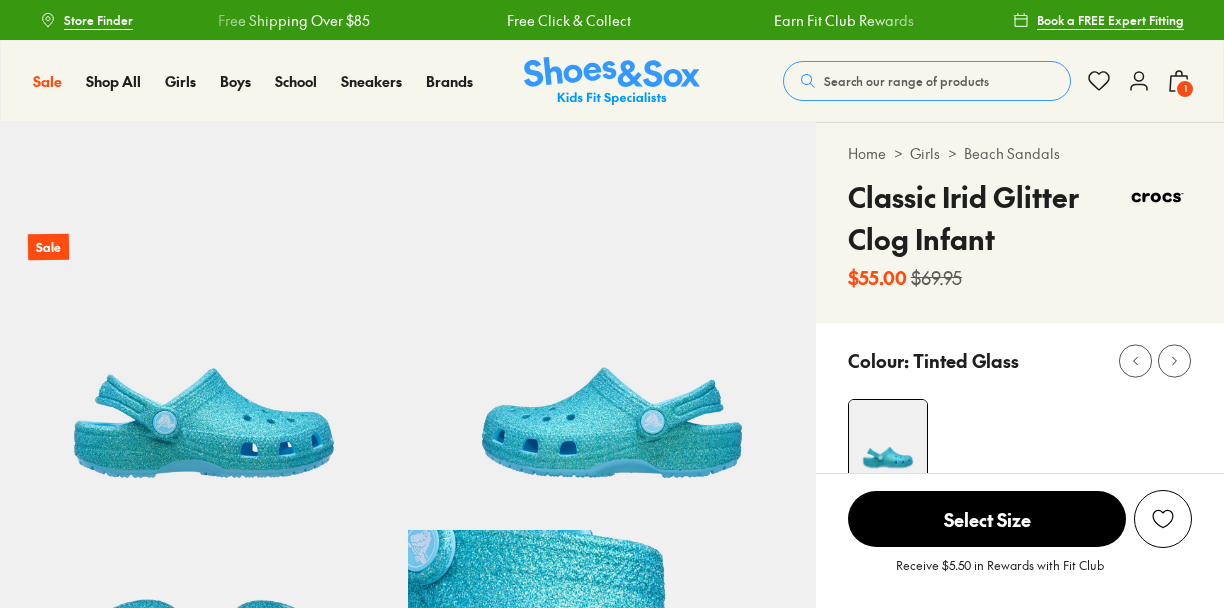 select on "*" 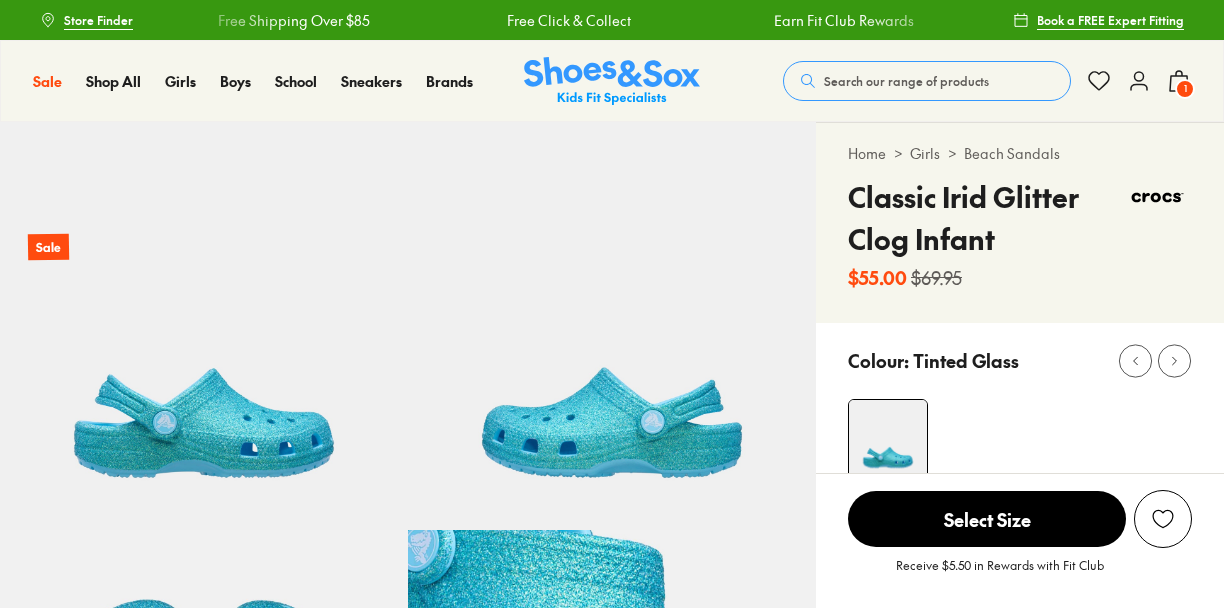 scroll, scrollTop: 0, scrollLeft: 0, axis: both 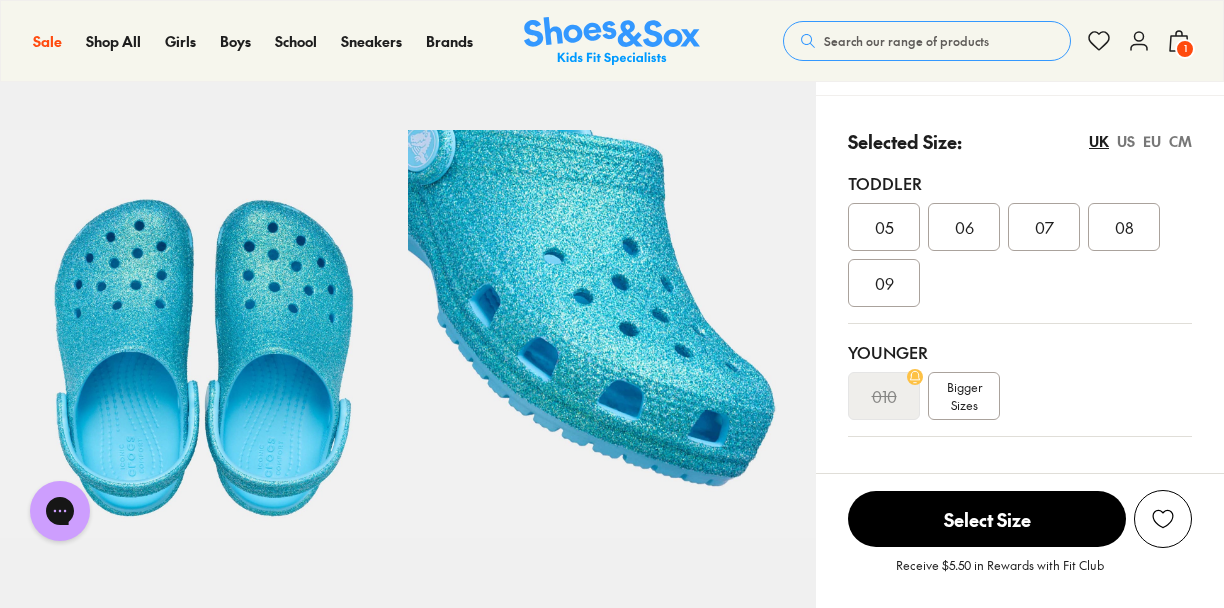 click on "CM" at bounding box center (1180, 141) 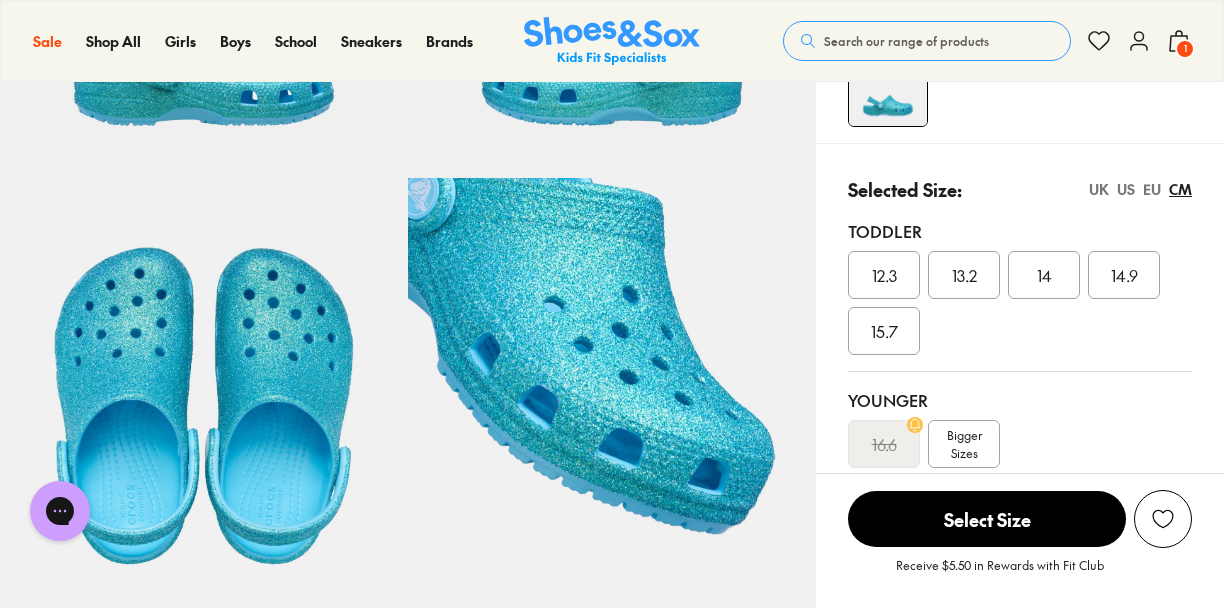 scroll, scrollTop: 300, scrollLeft: 0, axis: vertical 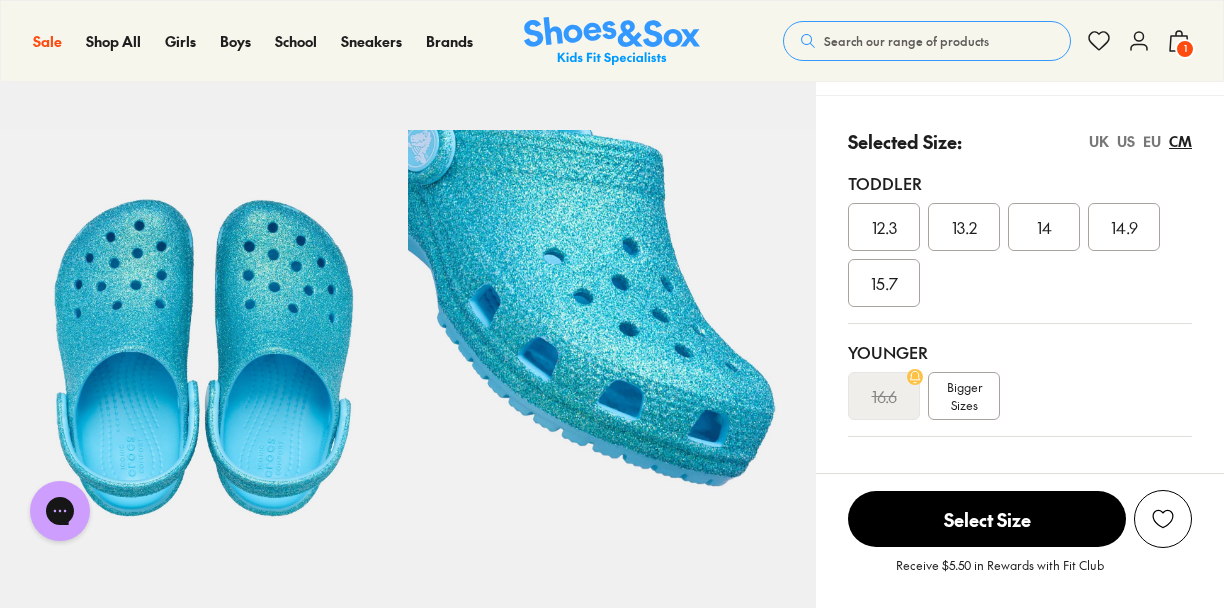 click on "15.7" at bounding box center (884, 283) 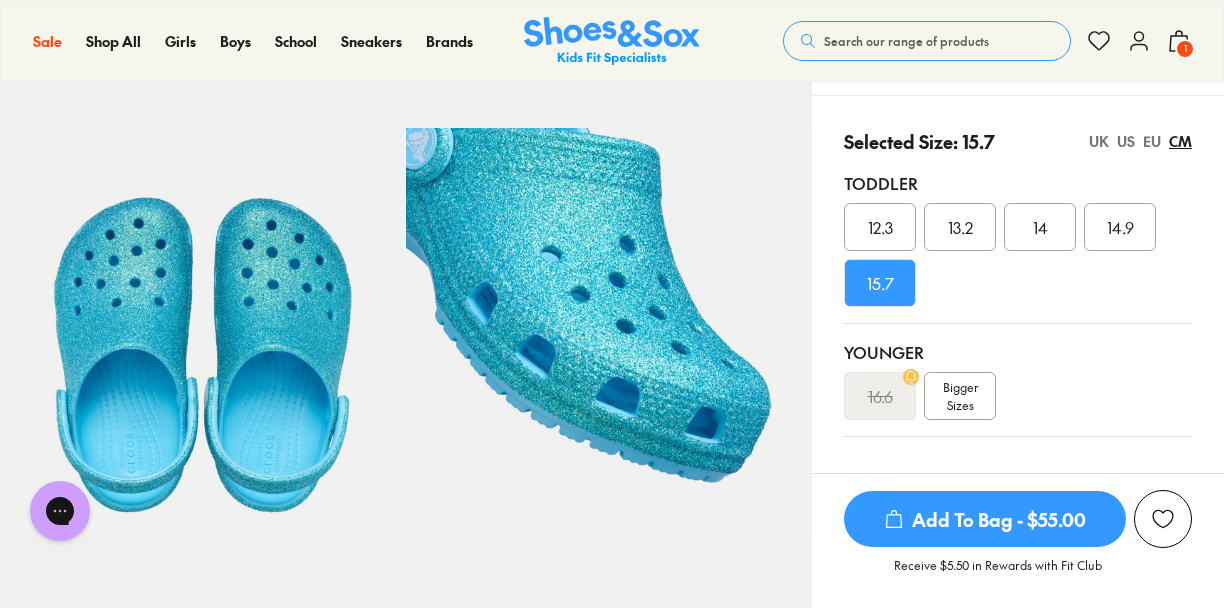 click on "Add To Bag - $55.00" at bounding box center (985, 519) 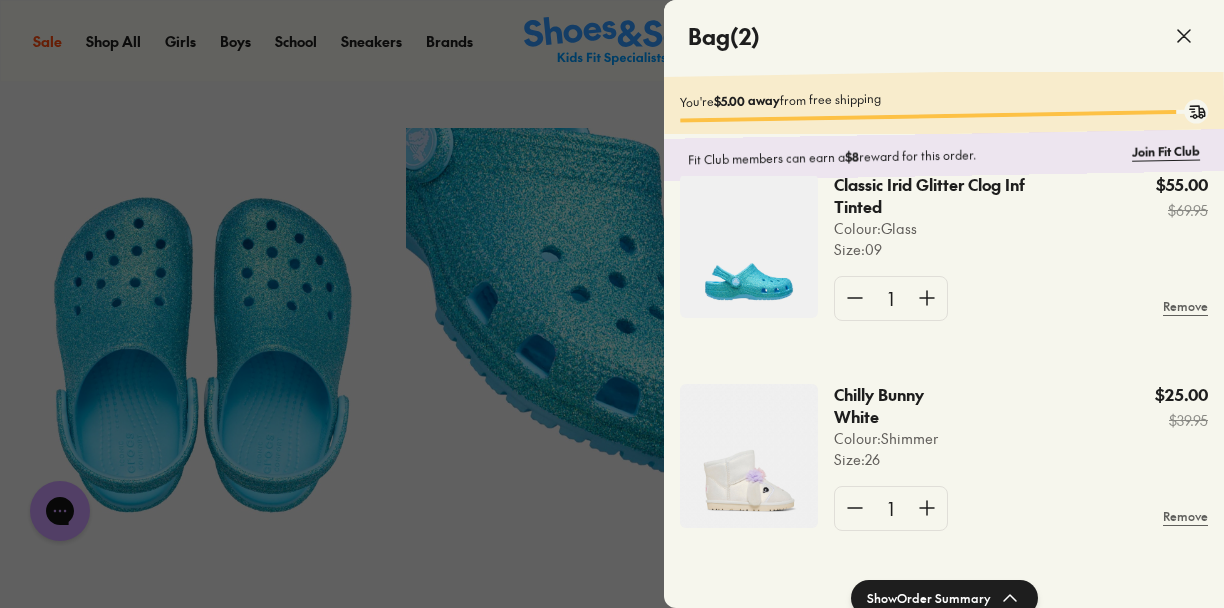 scroll, scrollTop: 60, scrollLeft: 0, axis: vertical 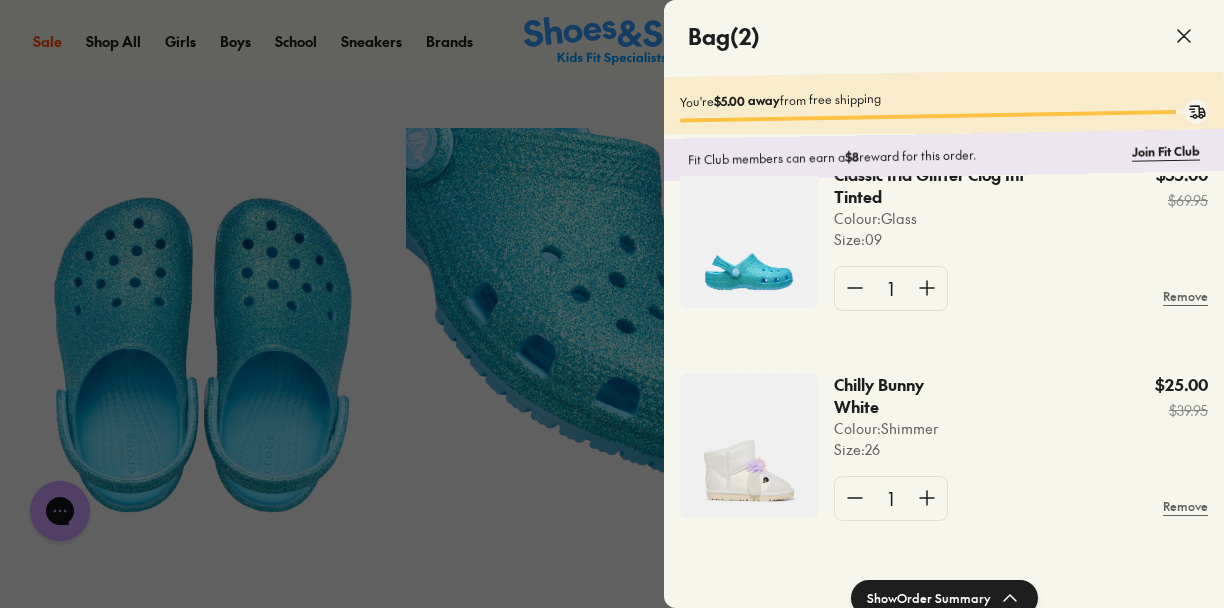 click 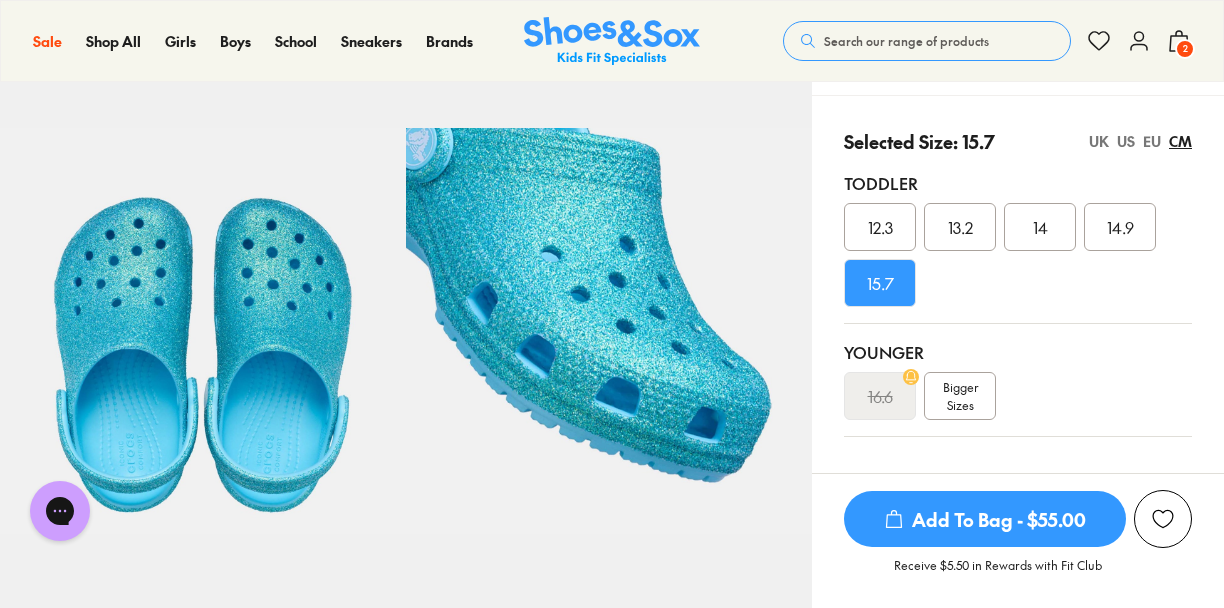 click on "EU" at bounding box center (1152, 141) 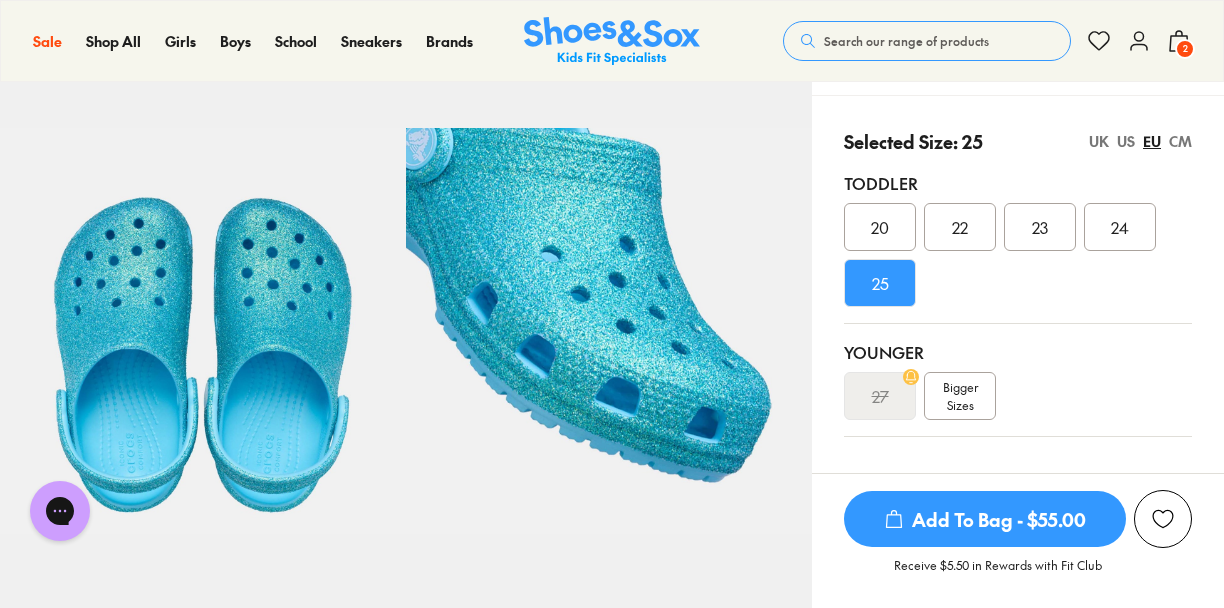 click on "US" at bounding box center [1126, 141] 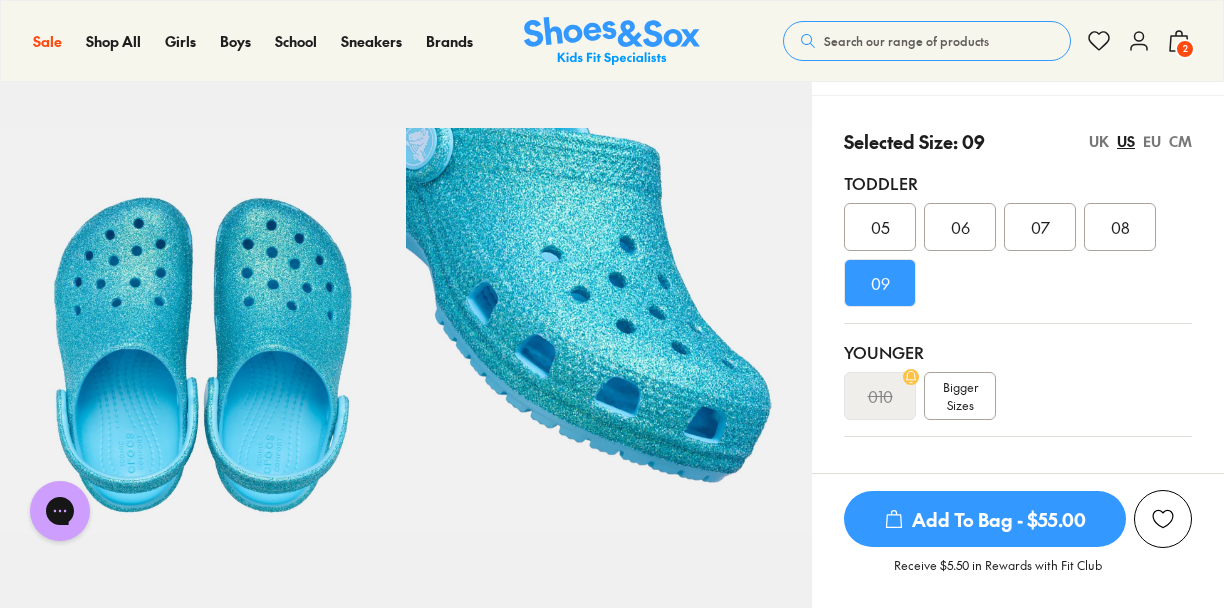 click on "UK" at bounding box center [1099, 141] 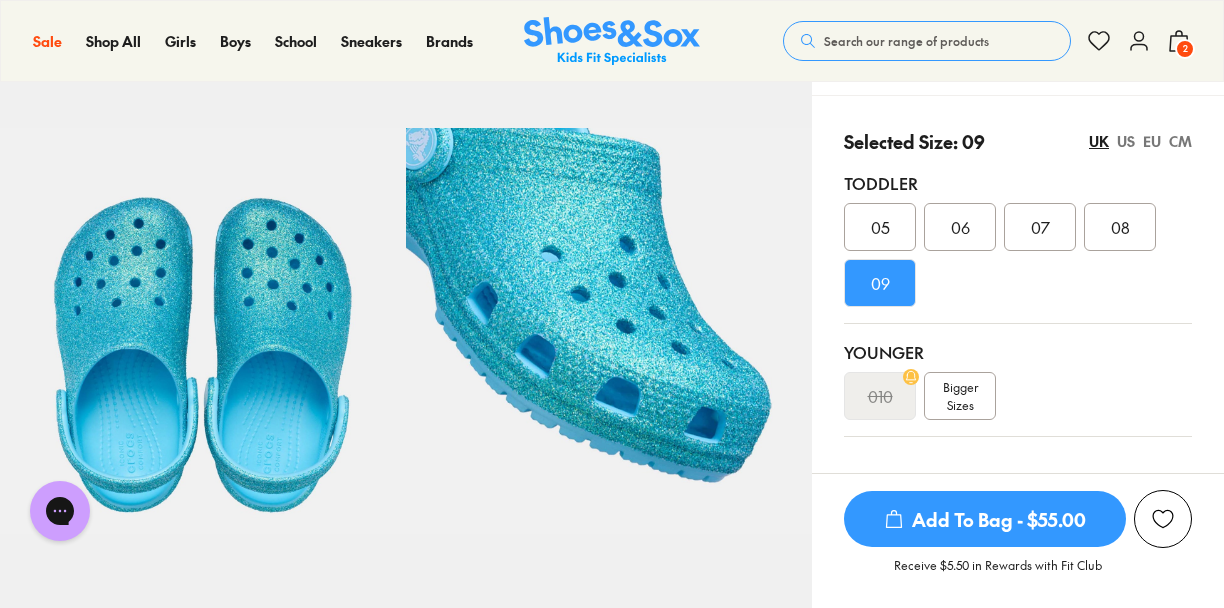 click on "US" at bounding box center [1126, 141] 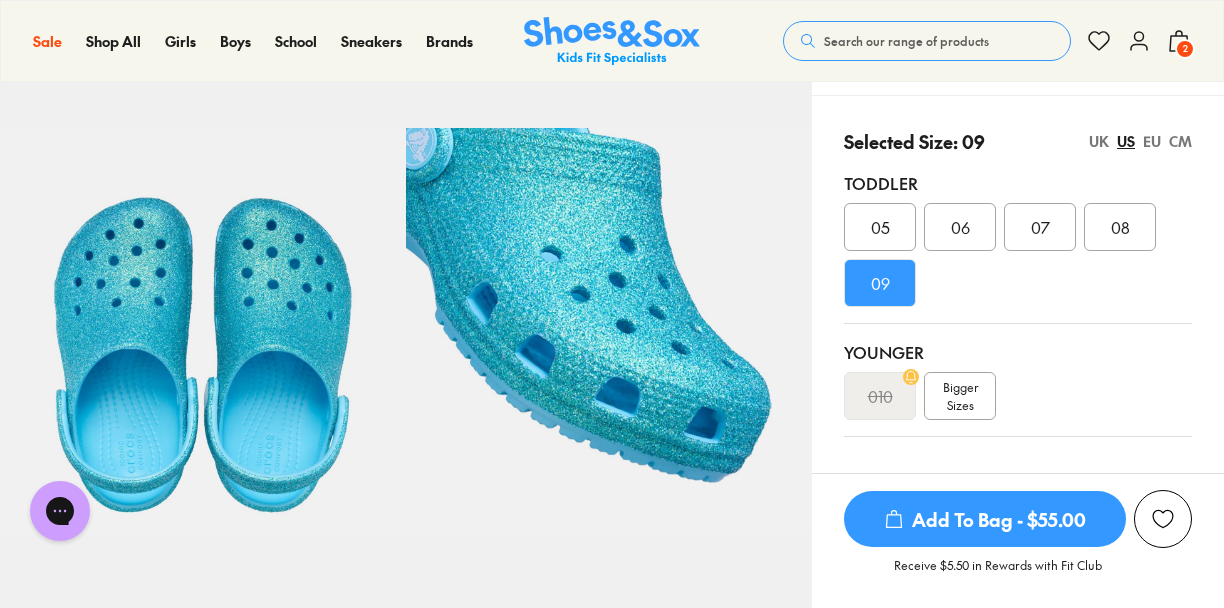 click on "EU" at bounding box center (1152, 141) 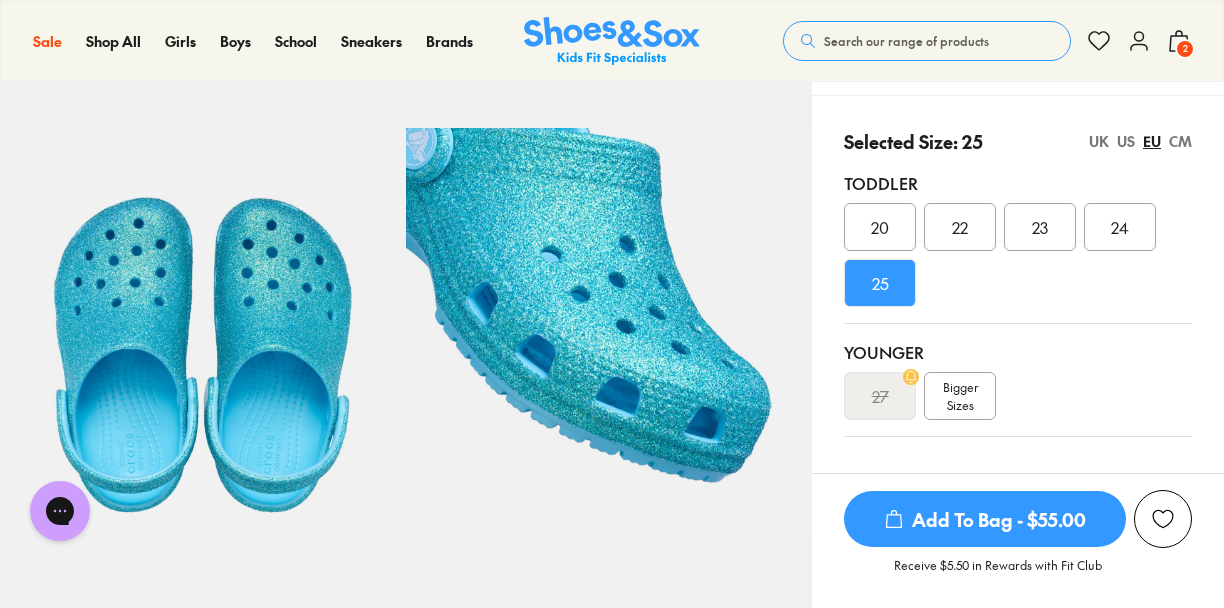 click on "CM" at bounding box center [1180, 141] 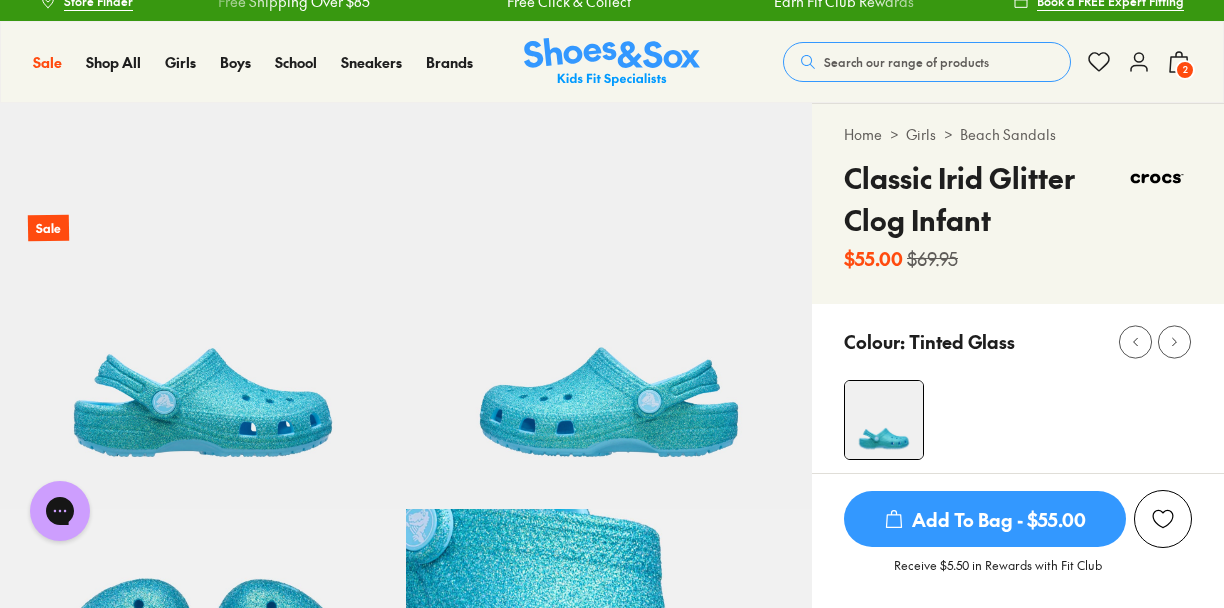 scroll, scrollTop: 0, scrollLeft: 0, axis: both 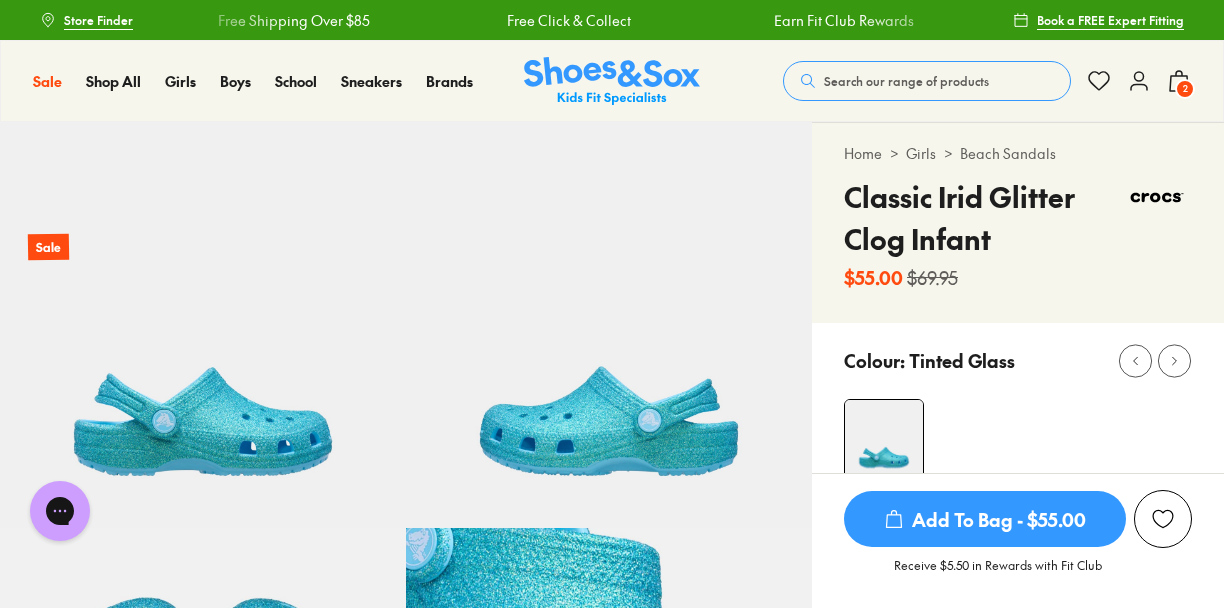 click on "2" at bounding box center [1185, 89] 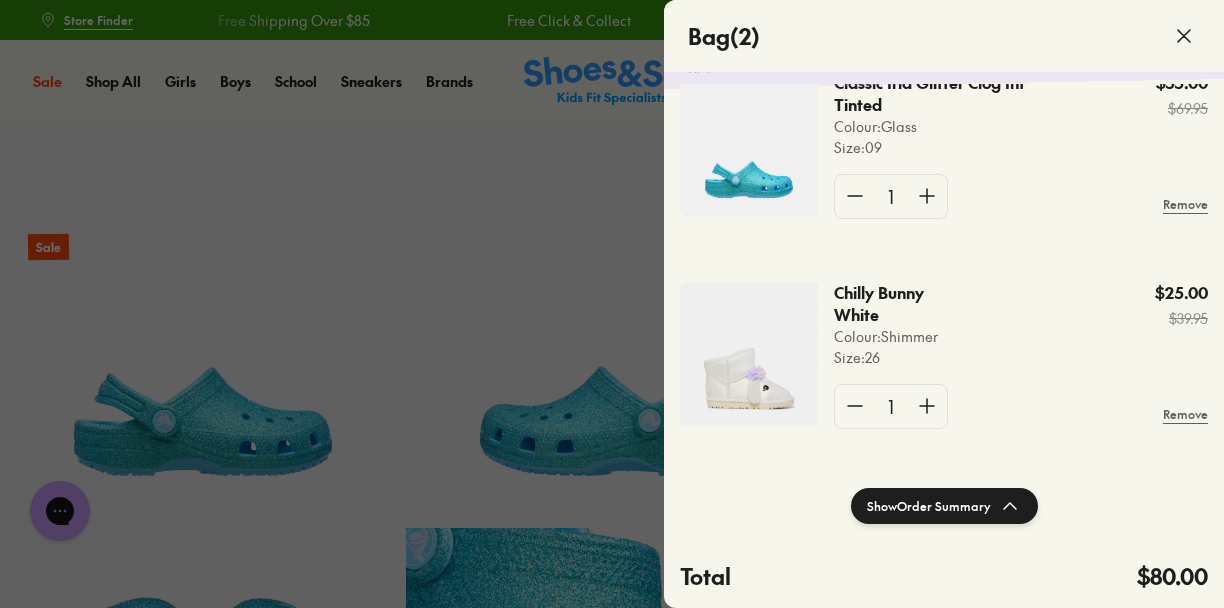 scroll, scrollTop: 0, scrollLeft: 0, axis: both 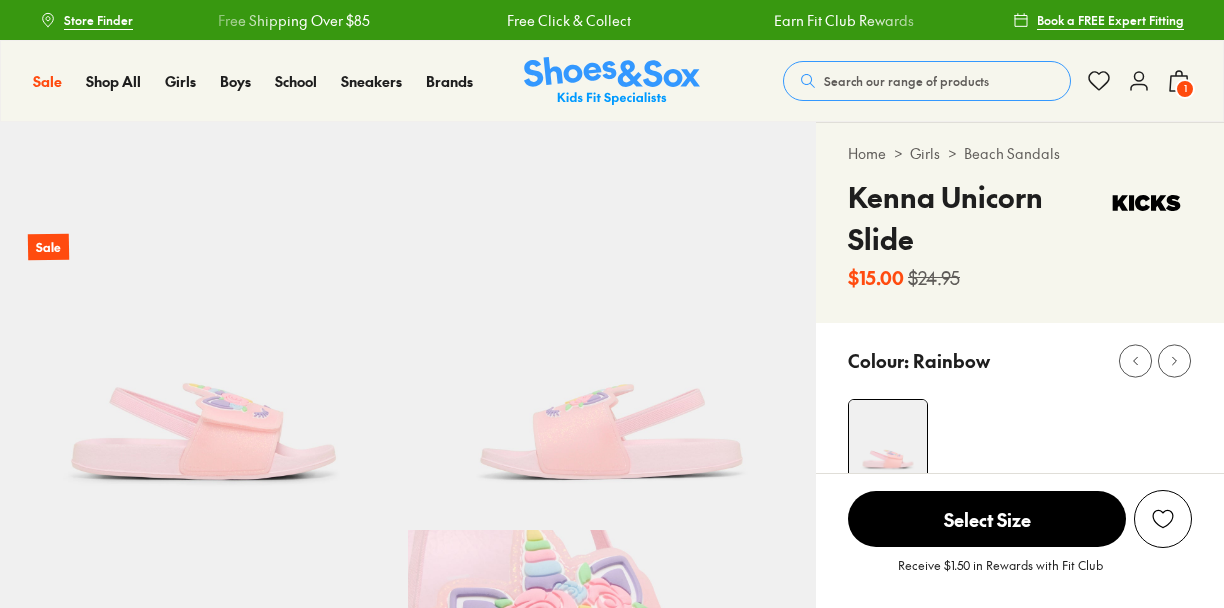 select on "*" 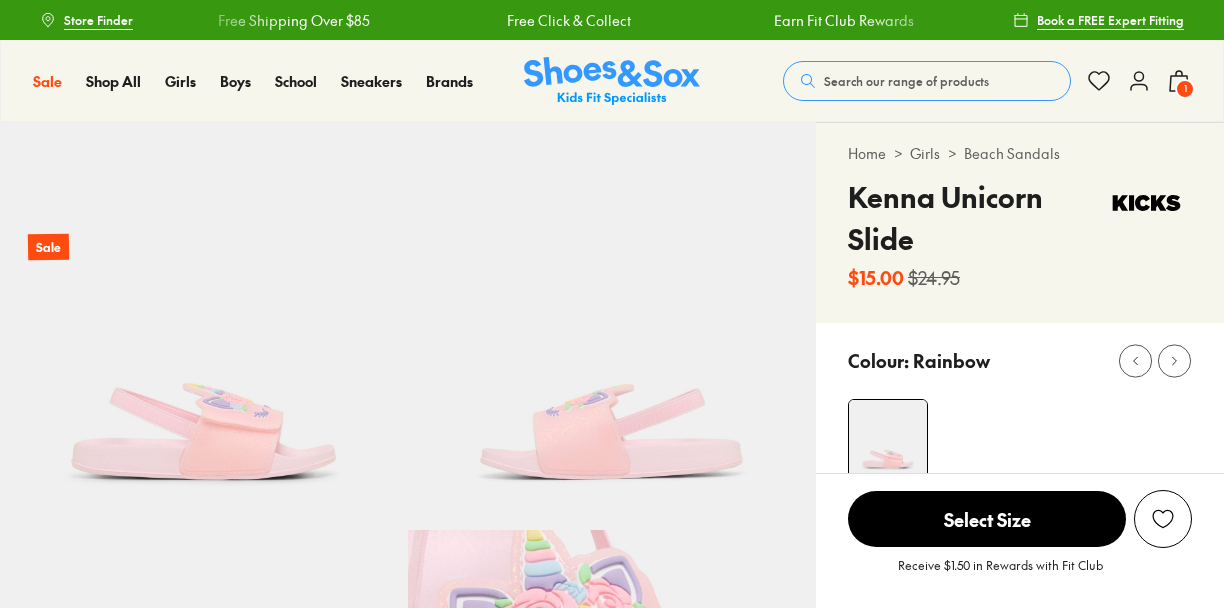 scroll, scrollTop: 0, scrollLeft: 0, axis: both 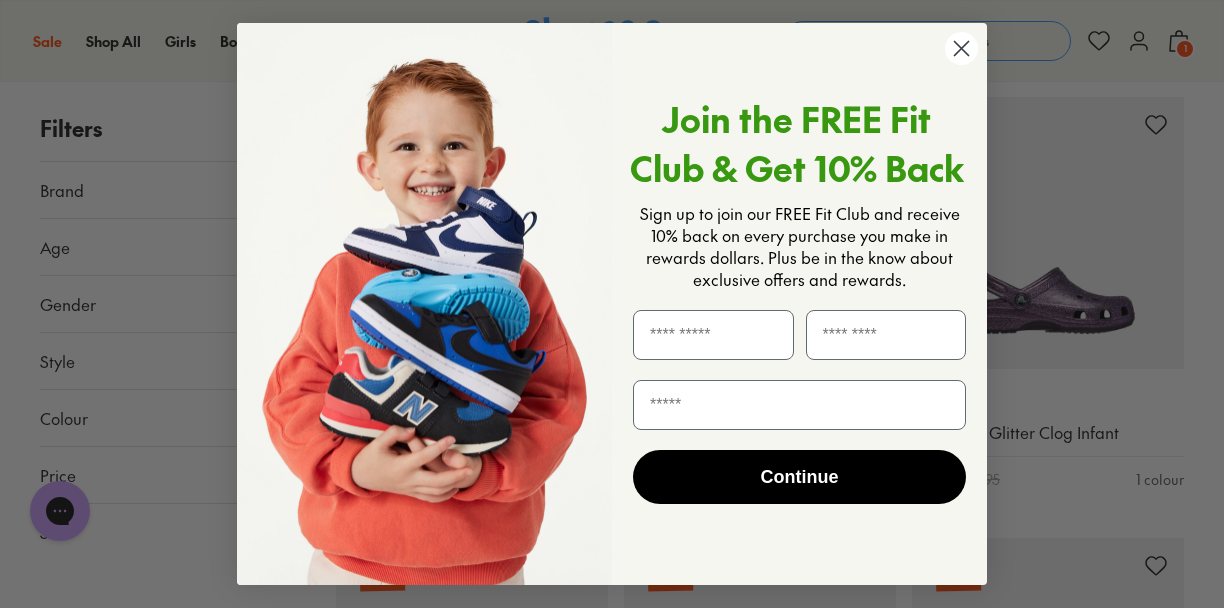 click 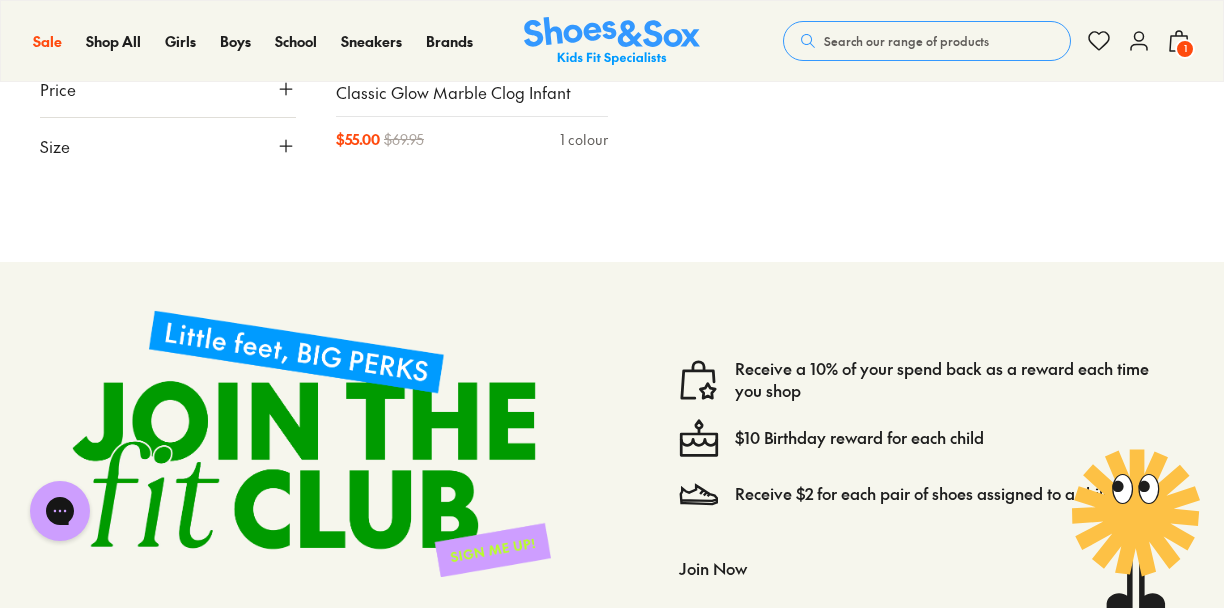 scroll, scrollTop: 9856, scrollLeft: 0, axis: vertical 